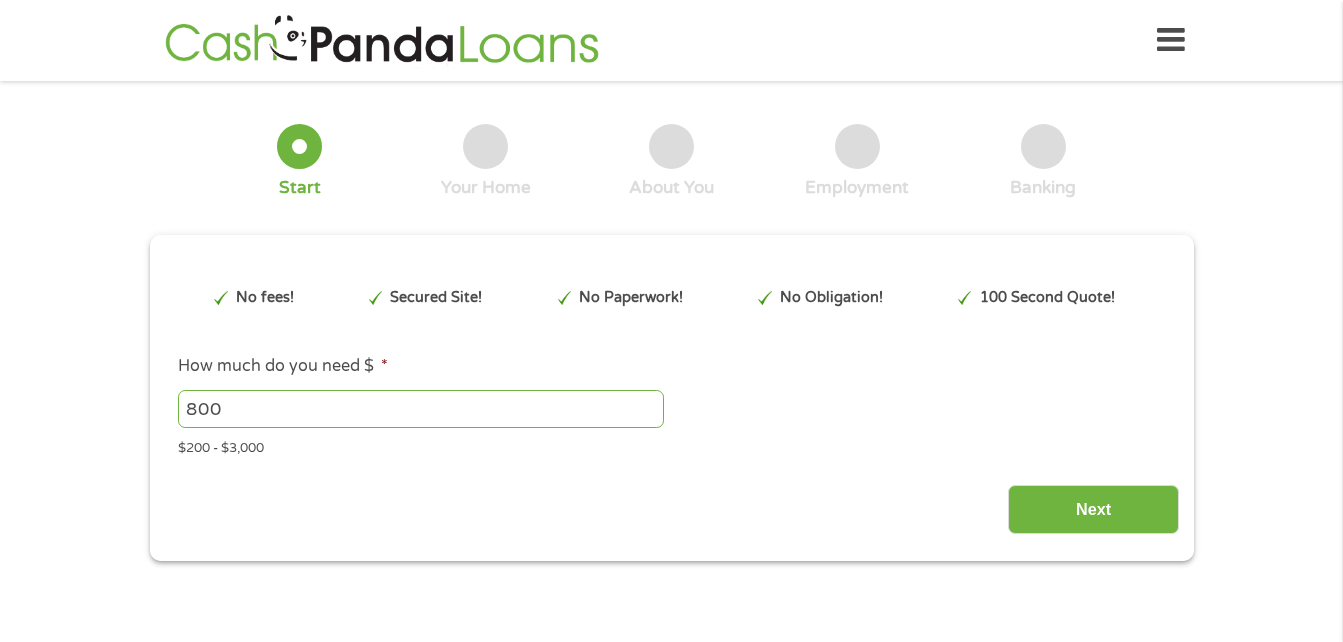 scroll, scrollTop: 0, scrollLeft: 0, axis: both 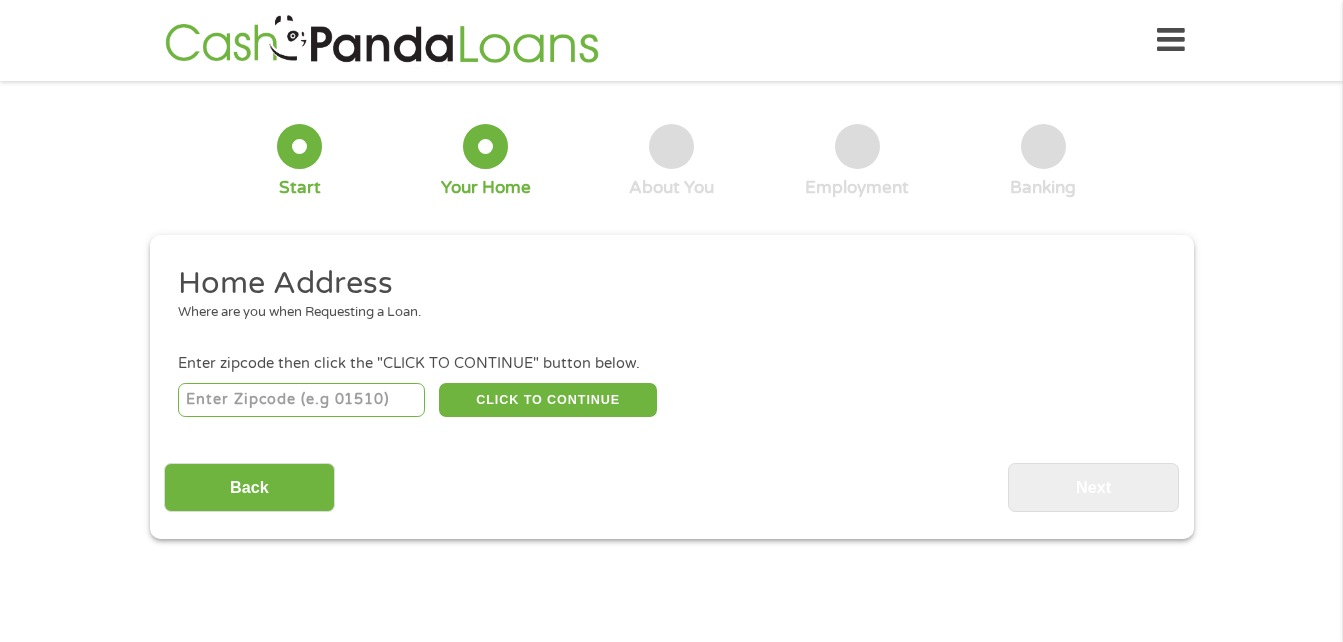 click at bounding box center (301, 400) 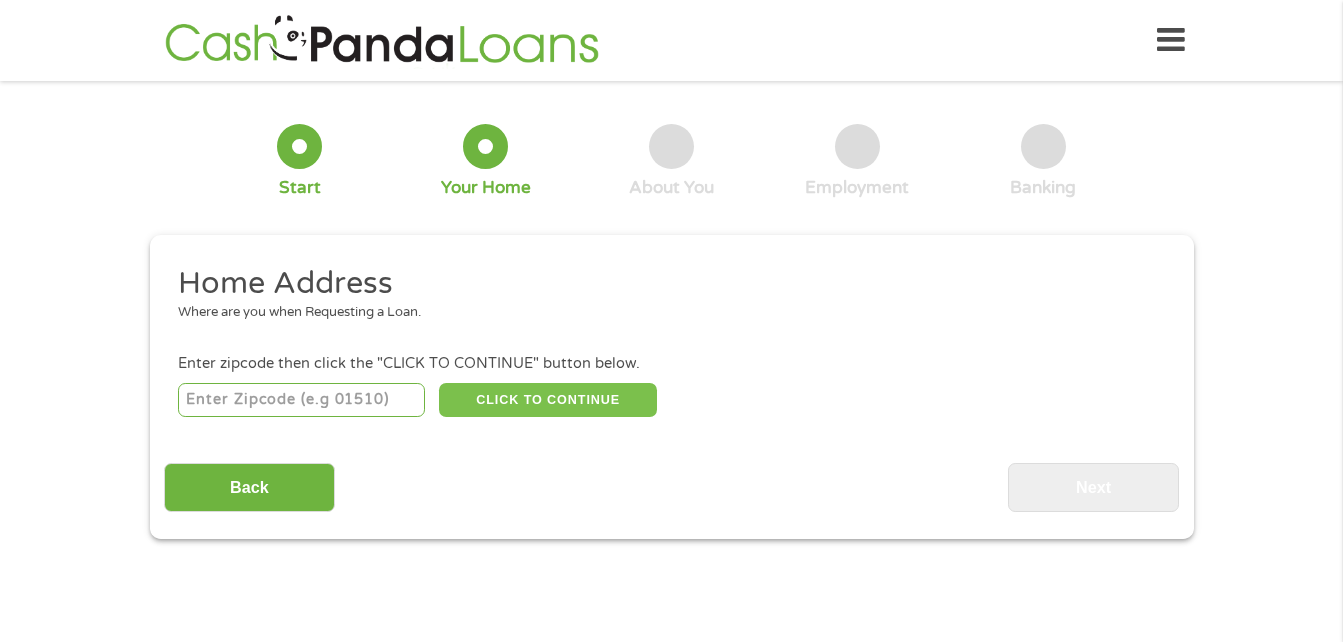 click on "CLICK TO CONTINUE" at bounding box center [548, 400] 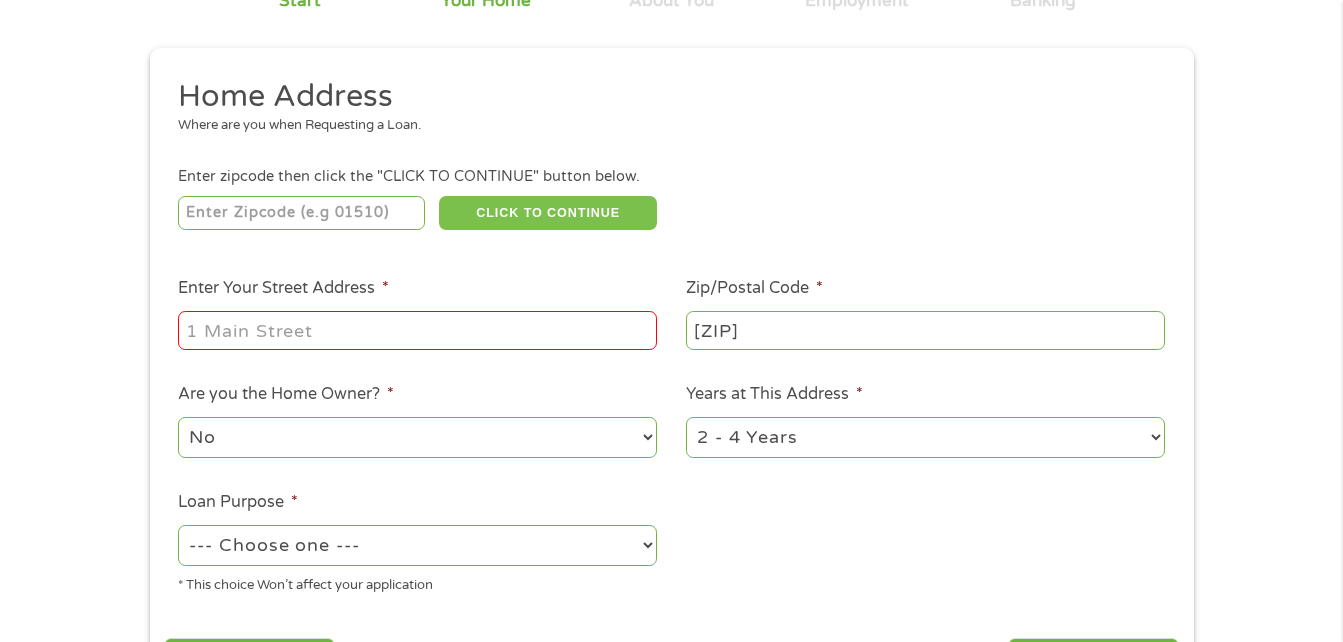 scroll, scrollTop: 200, scrollLeft: 0, axis: vertical 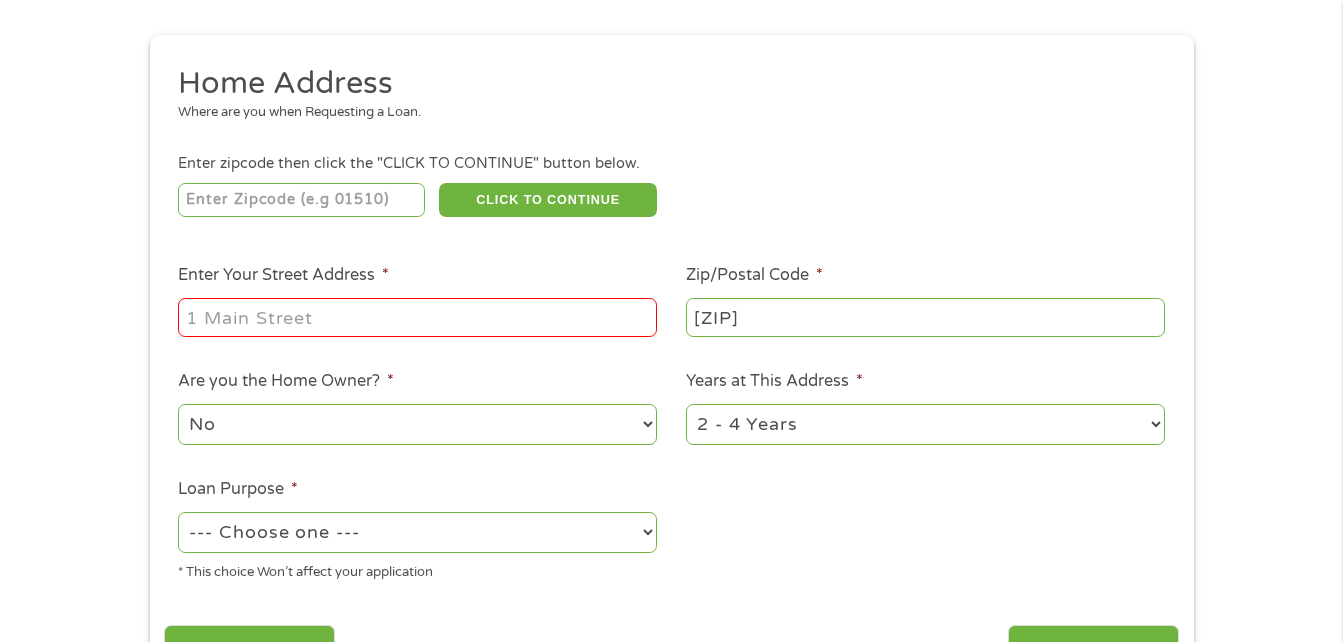 click on "Enter Your Street Address *" at bounding box center (417, 317) 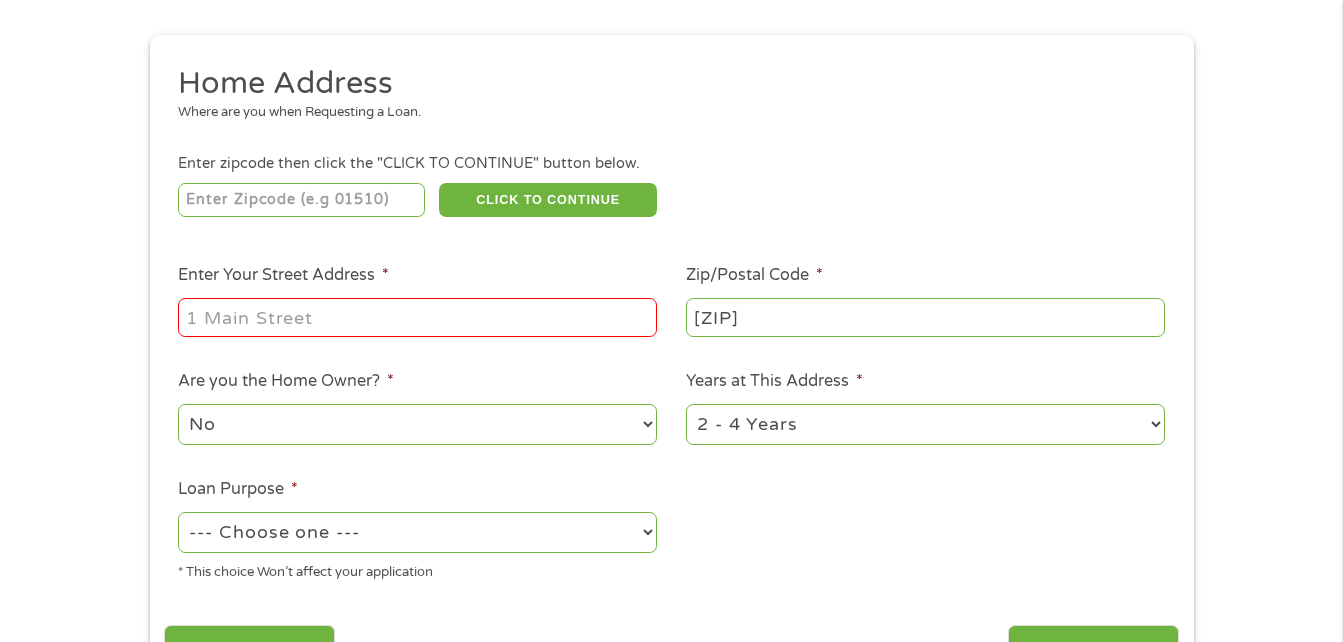 type on "[NUMBER] [STREET]" 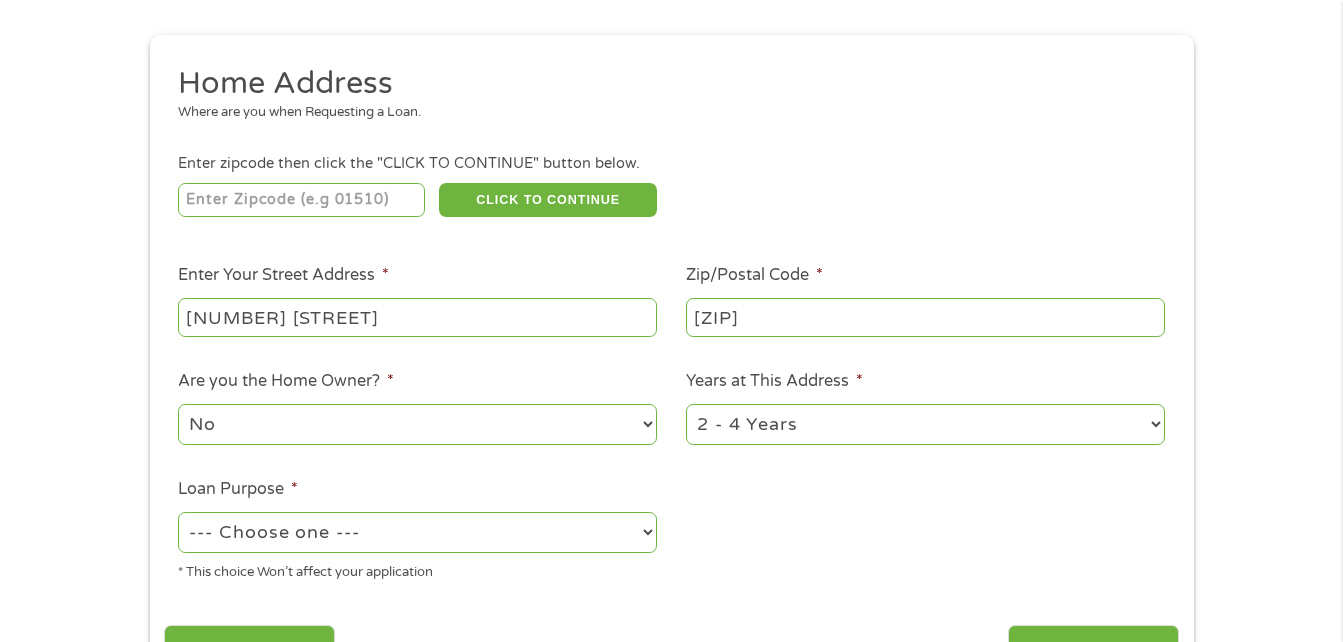 click on "No Yes" at bounding box center [417, 424] 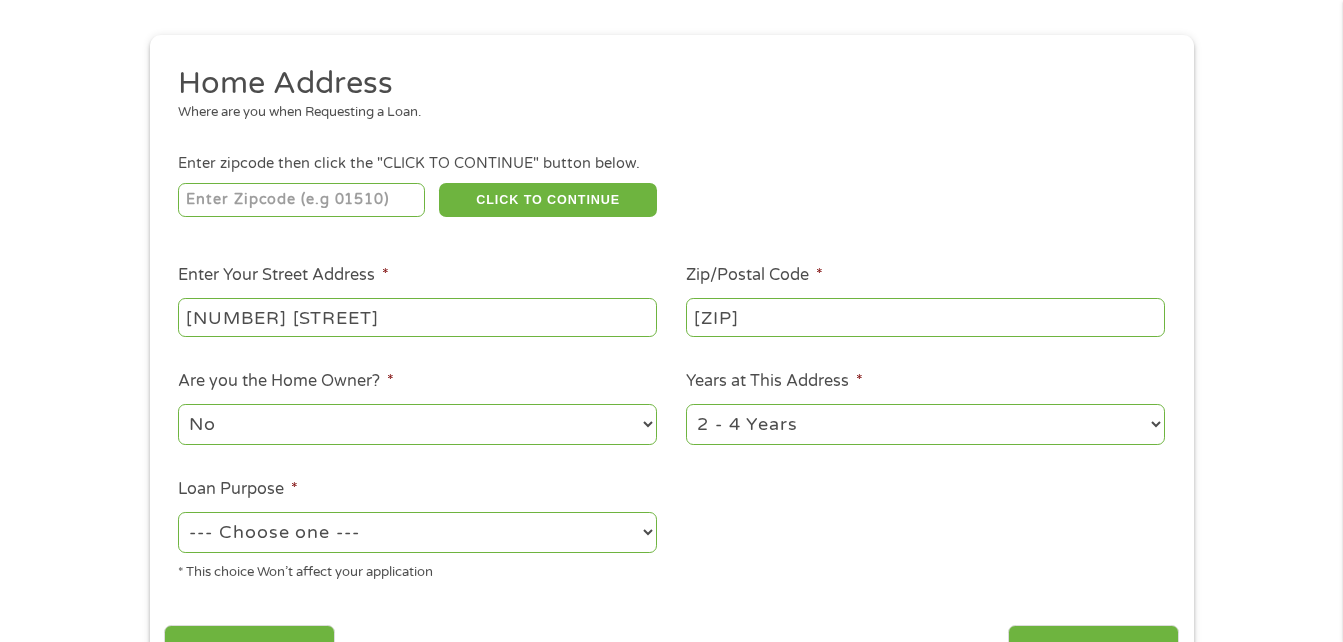 click on "1 Year or less 1 - 2 Years 2 - 4 Years Over 4 Years" at bounding box center [925, 424] 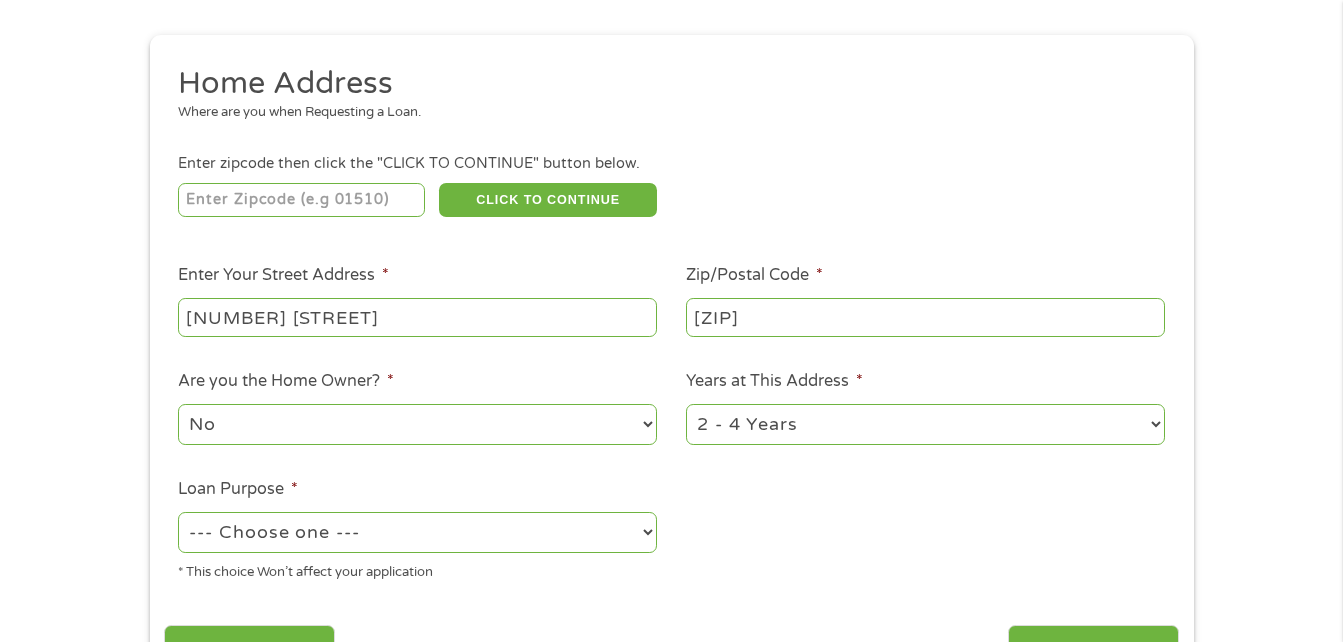 select on "60months" 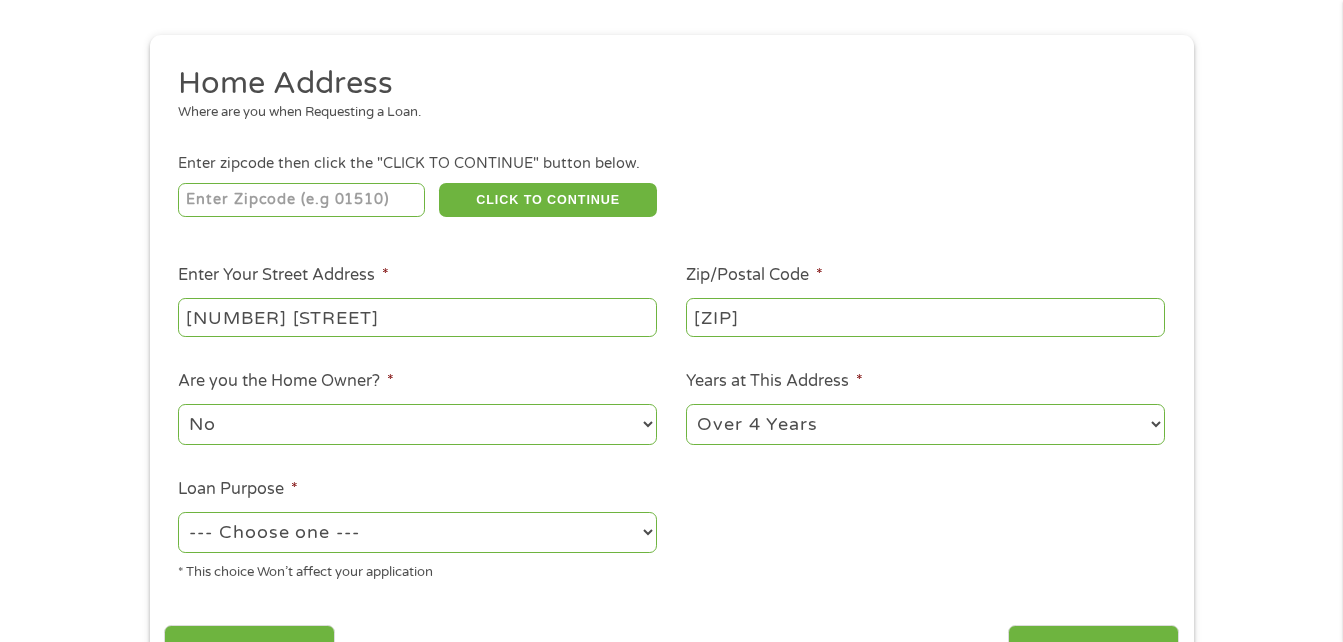 click on "1 Year or less 1 - 2 Years 2 - 4 Years Over 4 Years" at bounding box center (925, 424) 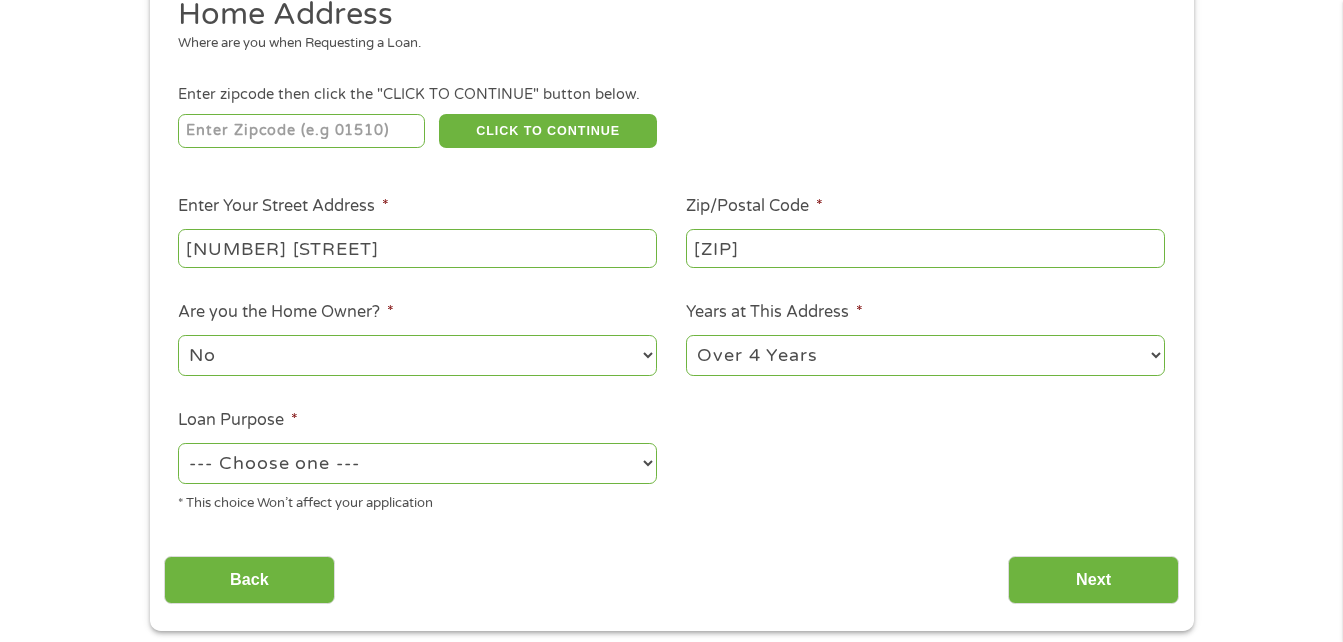 scroll, scrollTop: 300, scrollLeft: 0, axis: vertical 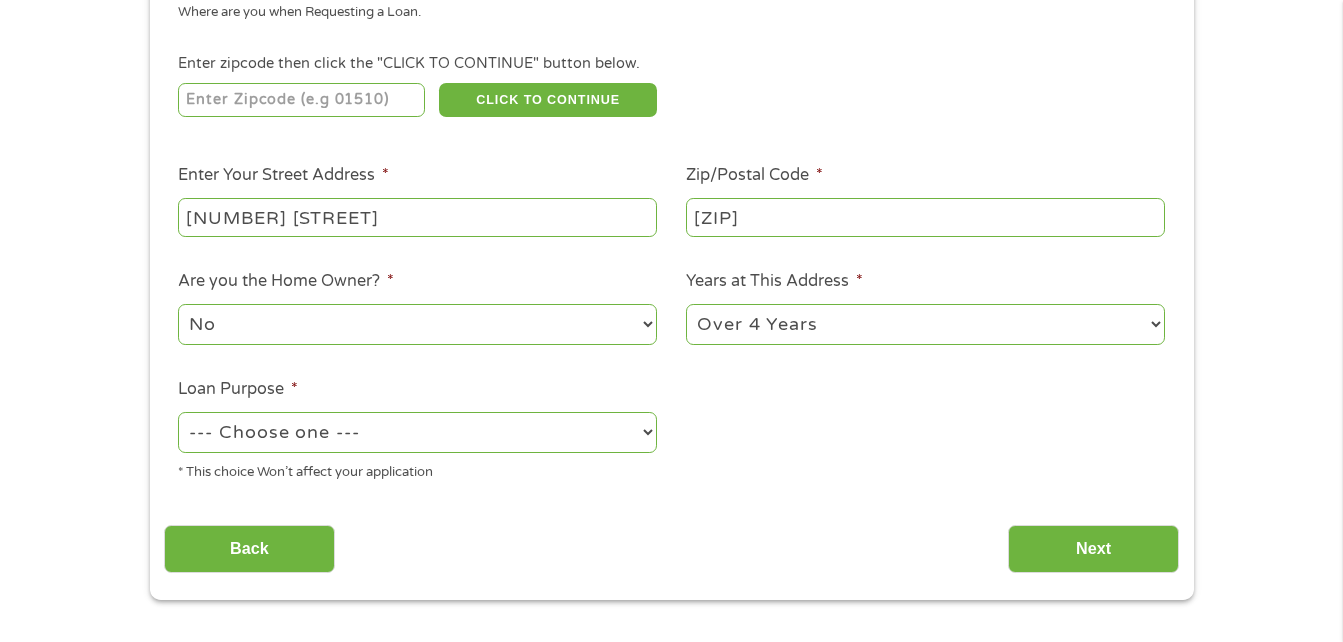 click on "--- Choose one --- Pay Bills Debt Consolidation Home Improvement Major Purchase Car Loan Short Term Cash Medical Expenses Other" at bounding box center (417, 432) 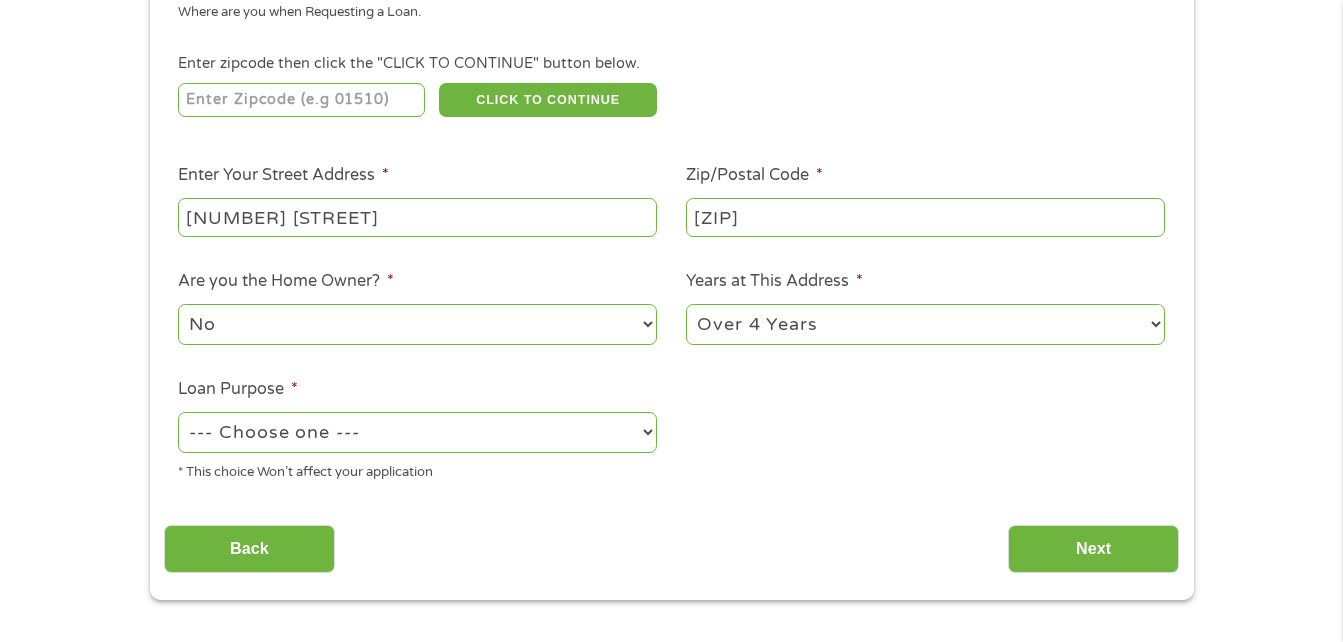 select on "medicalexpenses" 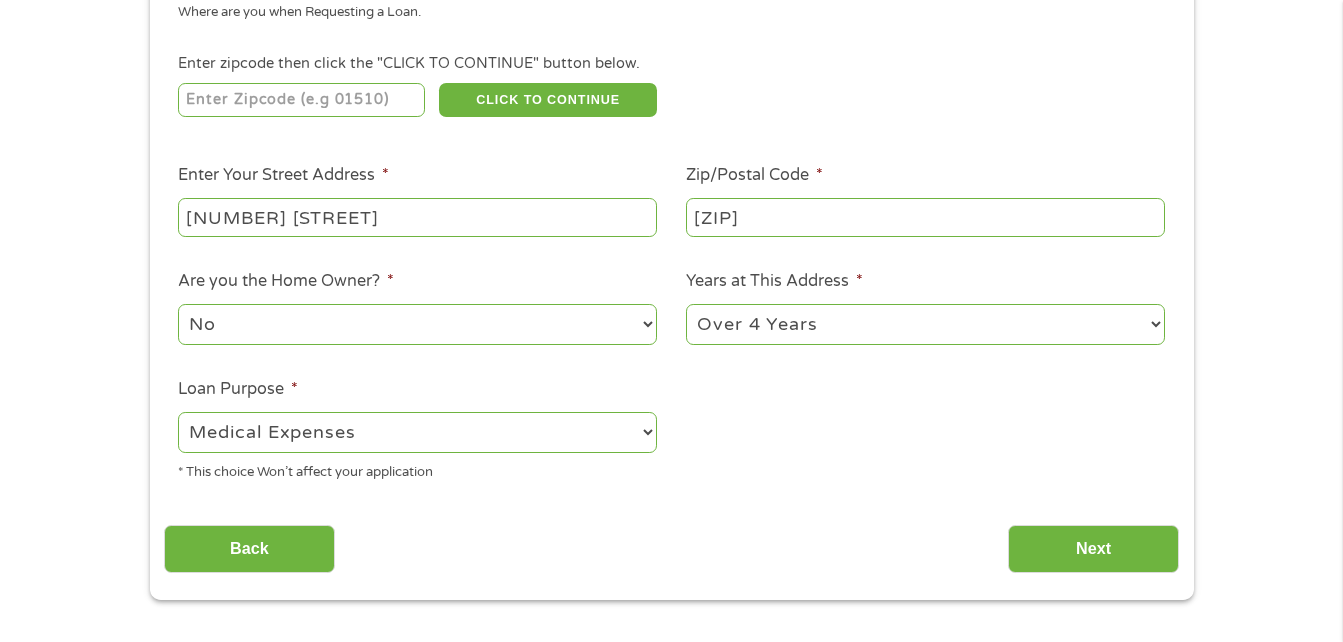 click on "--- Choose one --- Pay Bills Debt Consolidation Home Improvement Major Purchase Car Loan Short Term Cash Medical Expenses Other" at bounding box center [417, 432] 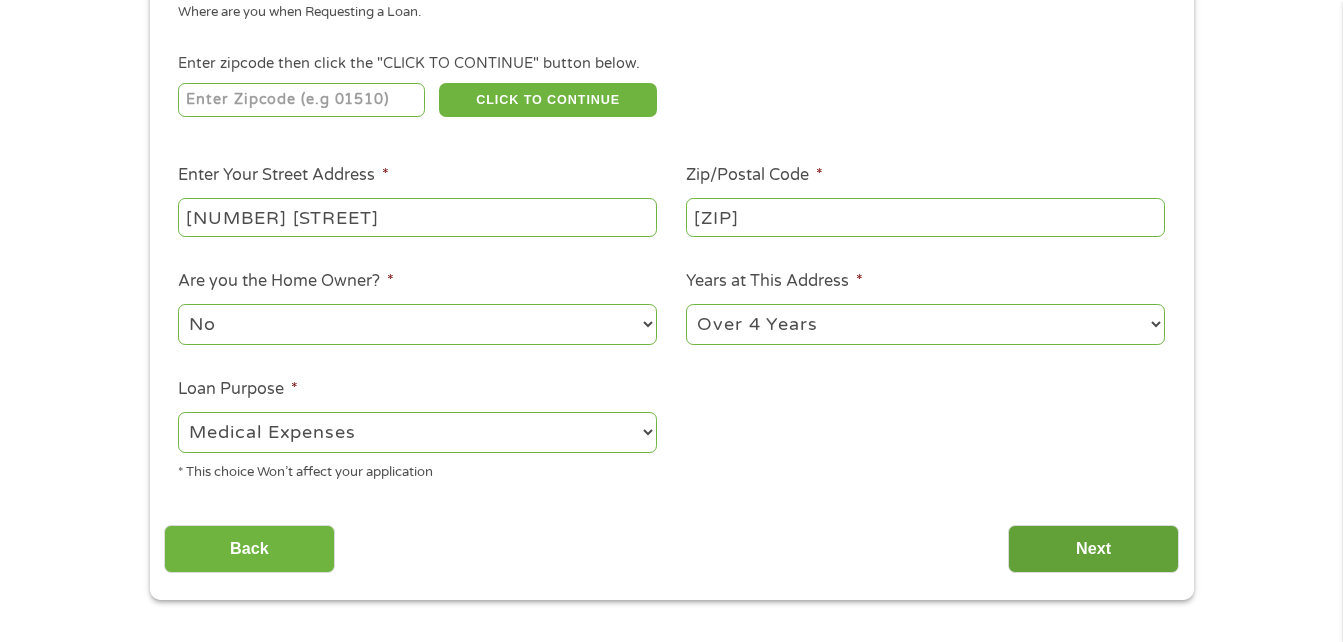 click on "Next" at bounding box center [1093, 549] 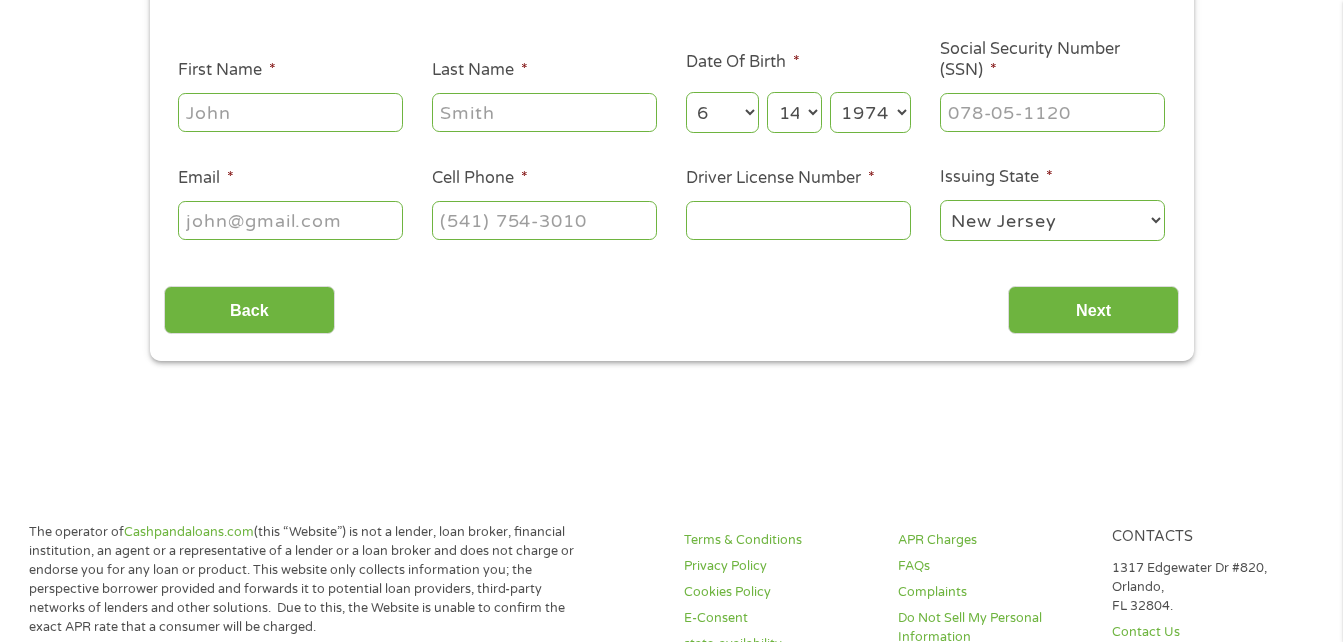 scroll, scrollTop: 8, scrollLeft: 8, axis: both 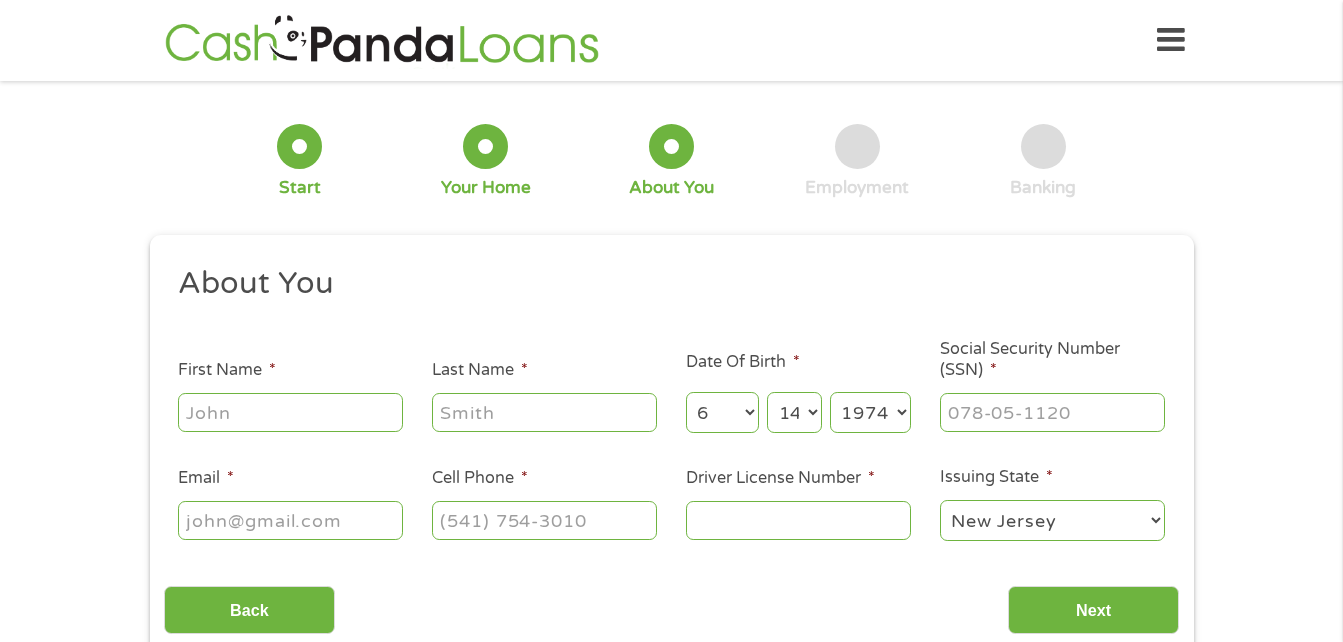 click on "First Name *" at bounding box center (290, 412) 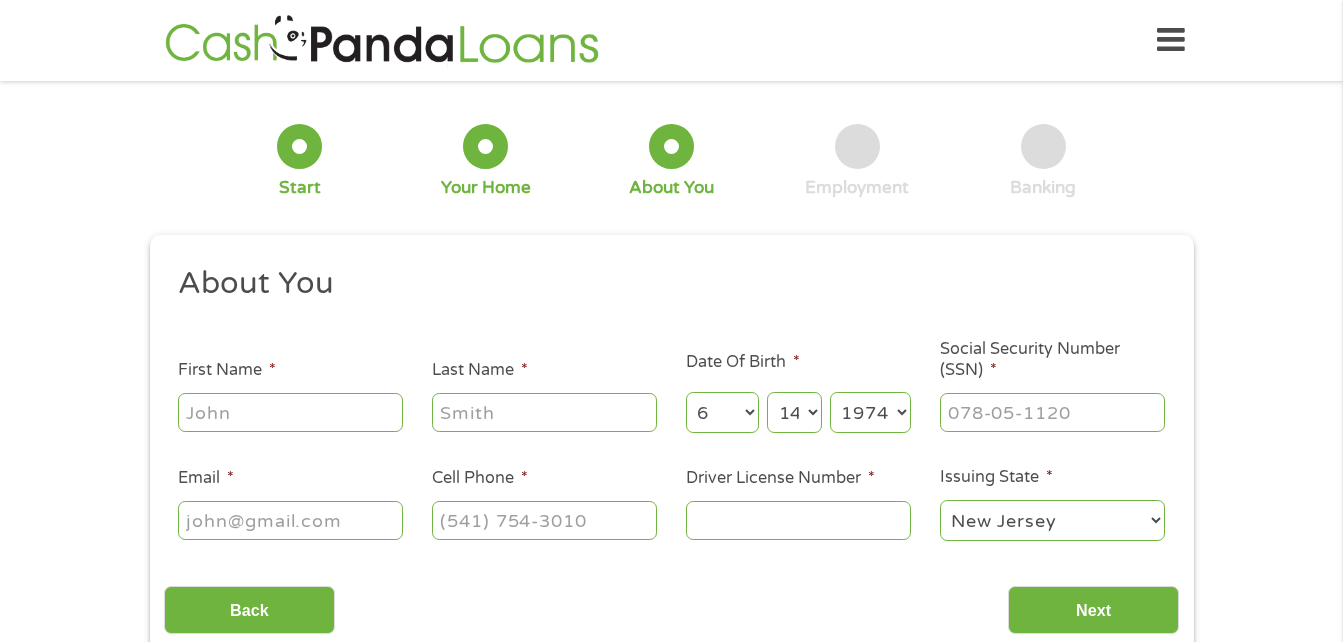 click on "First Name *" at bounding box center [290, 412] 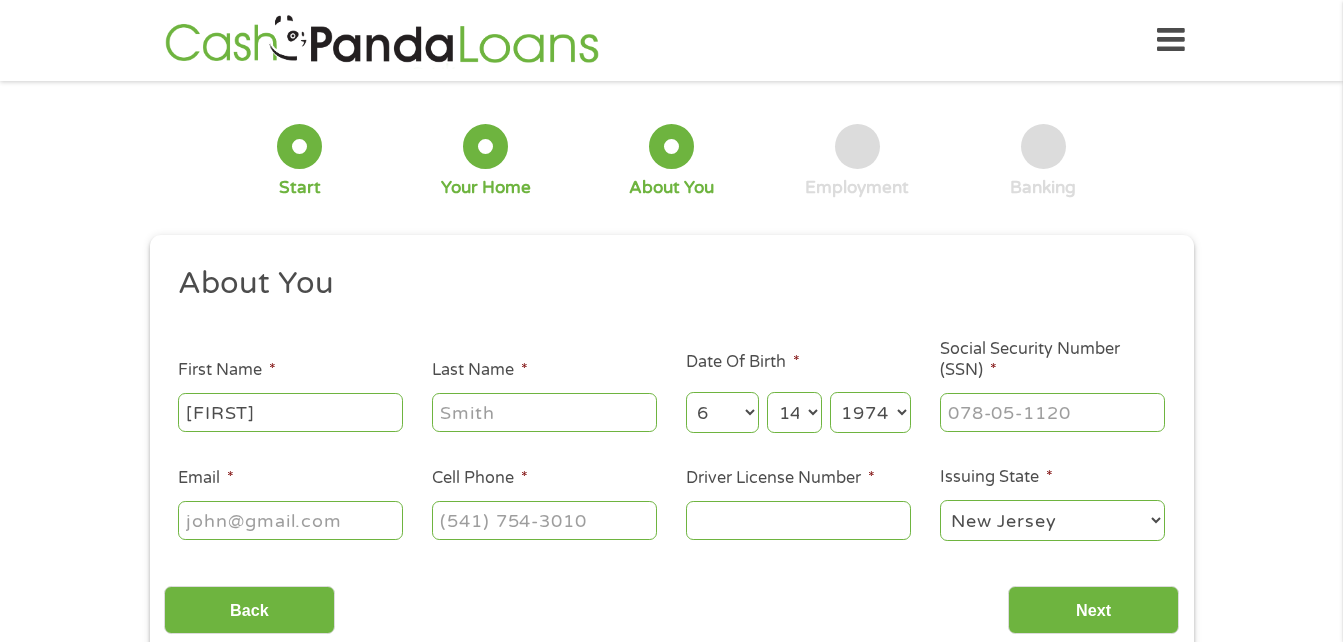 type on "[FIRST]" 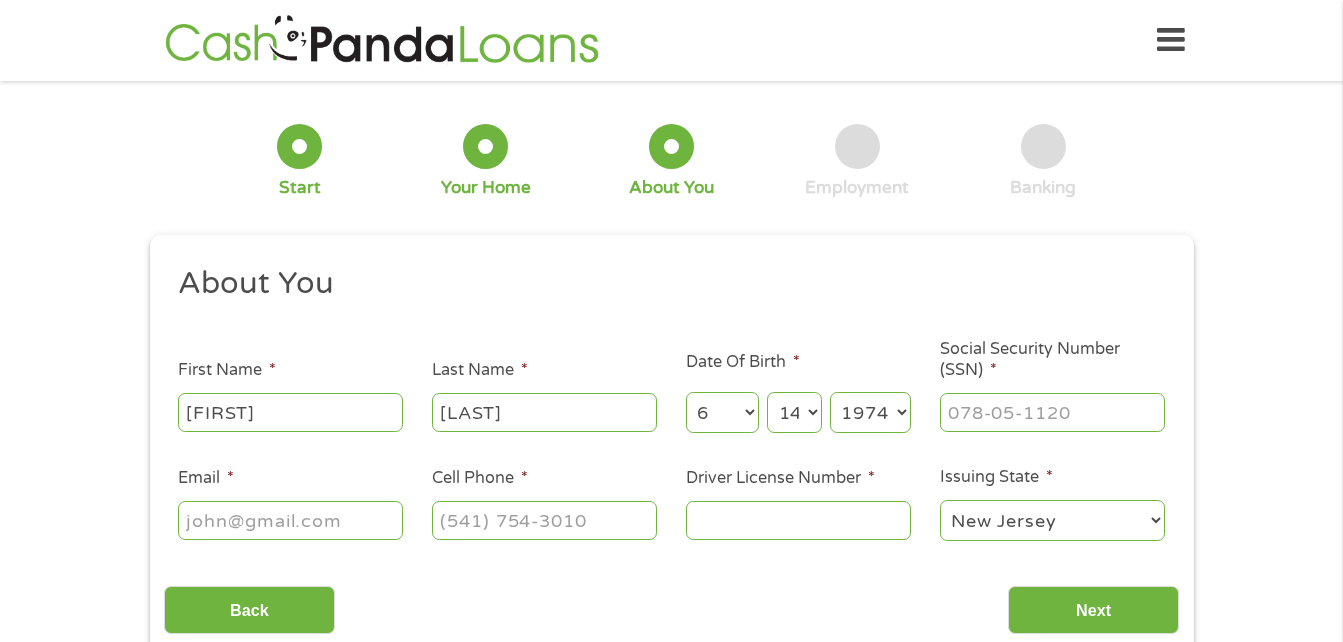 type on "[LAST]" 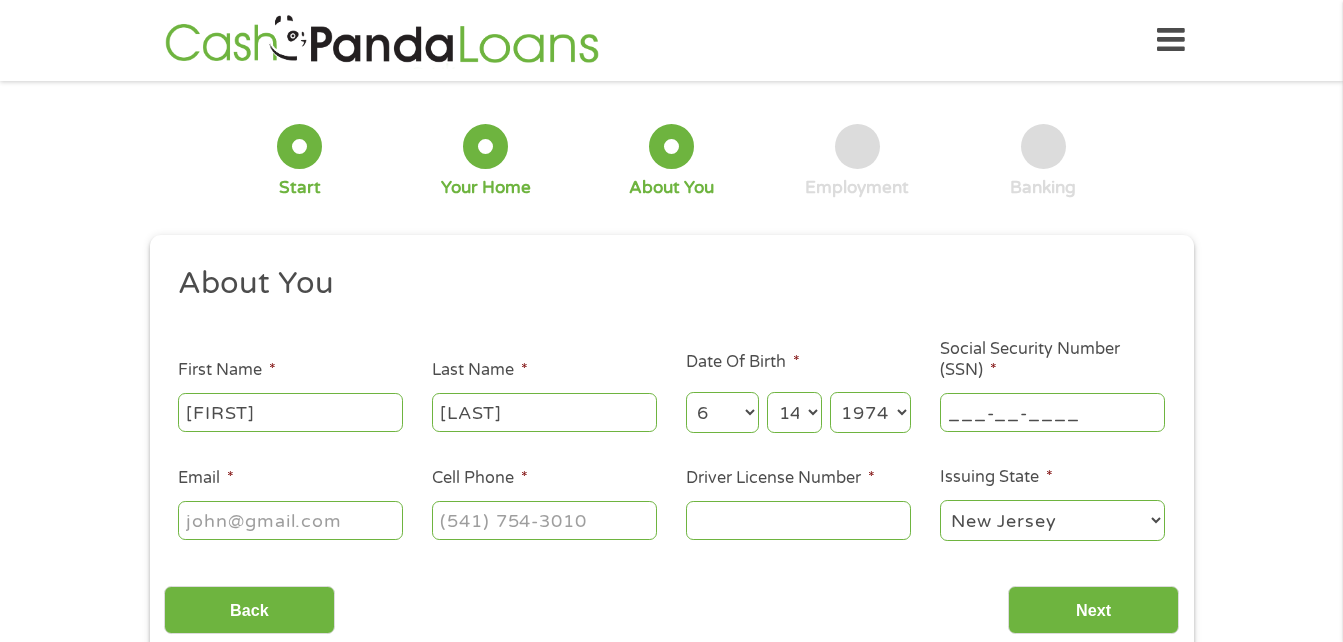 click on "___-__-____" at bounding box center [1052, 412] 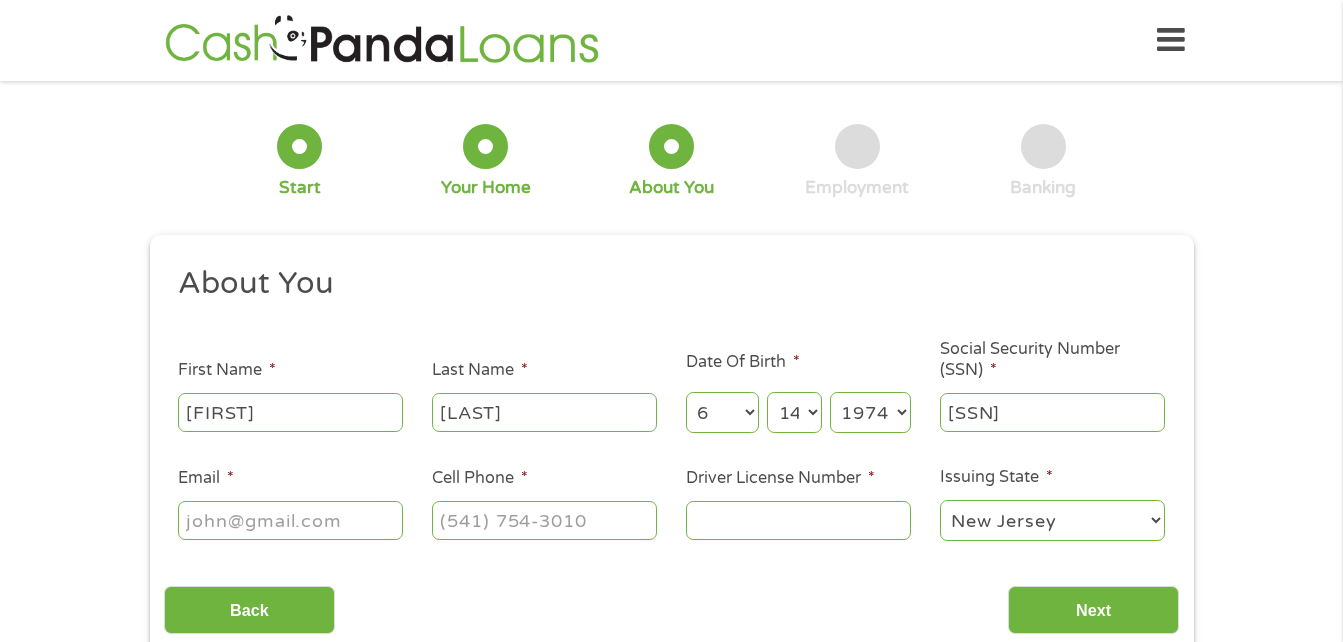 click on "Email *" at bounding box center (290, 520) 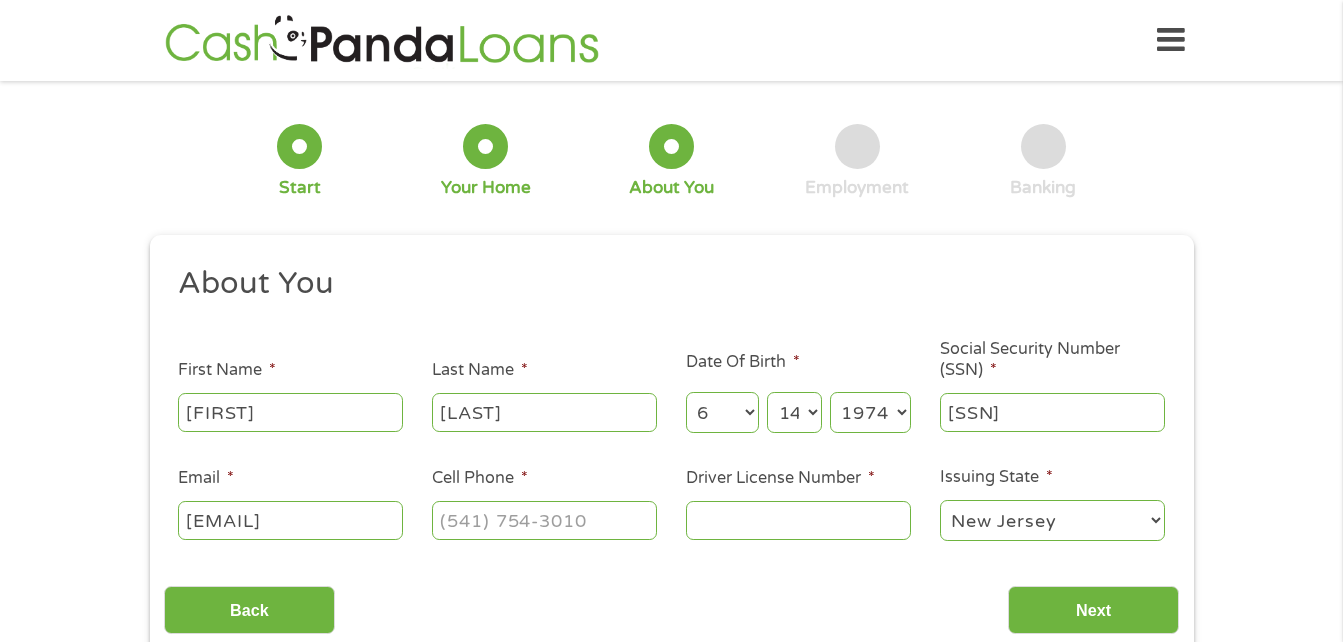 scroll, scrollTop: 0, scrollLeft: 132, axis: horizontal 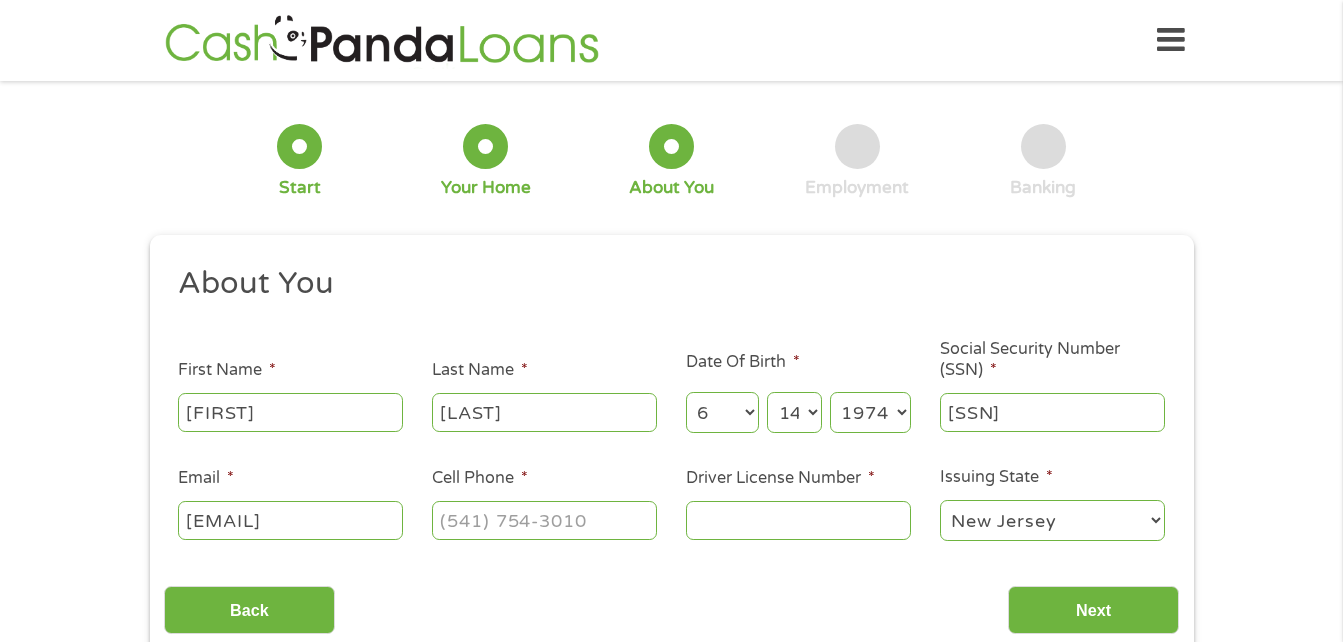 type on "[EMAIL]" 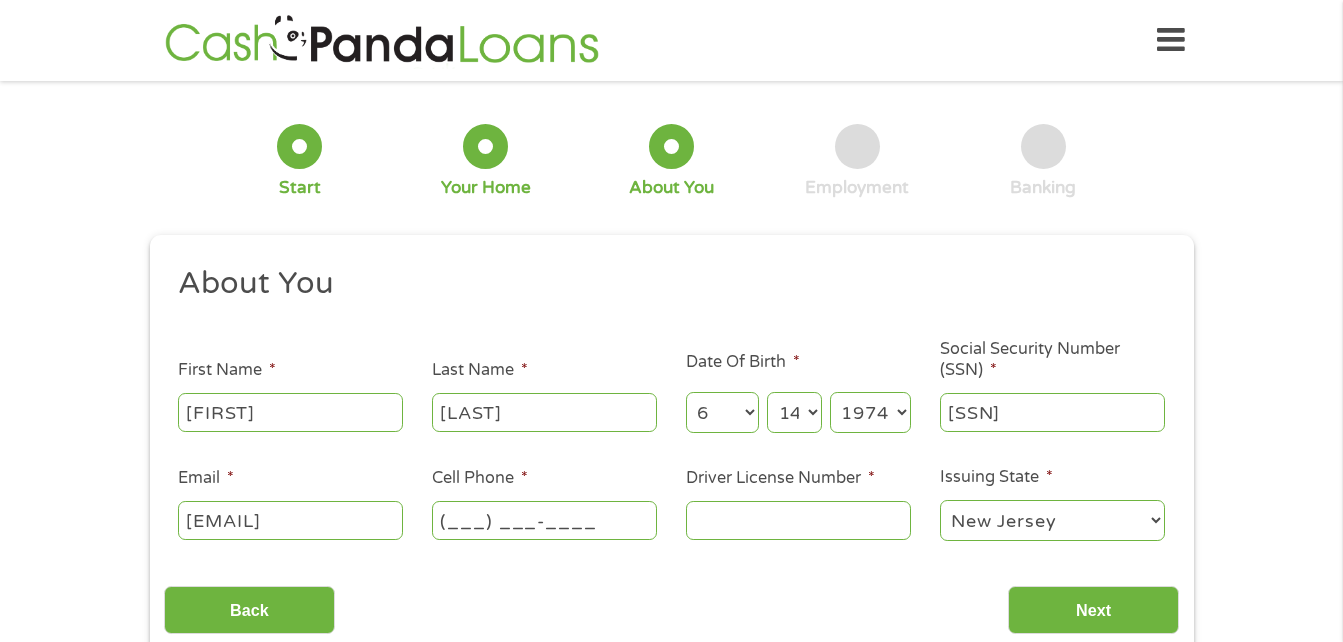 click on "(___) ___-____" at bounding box center [544, 520] 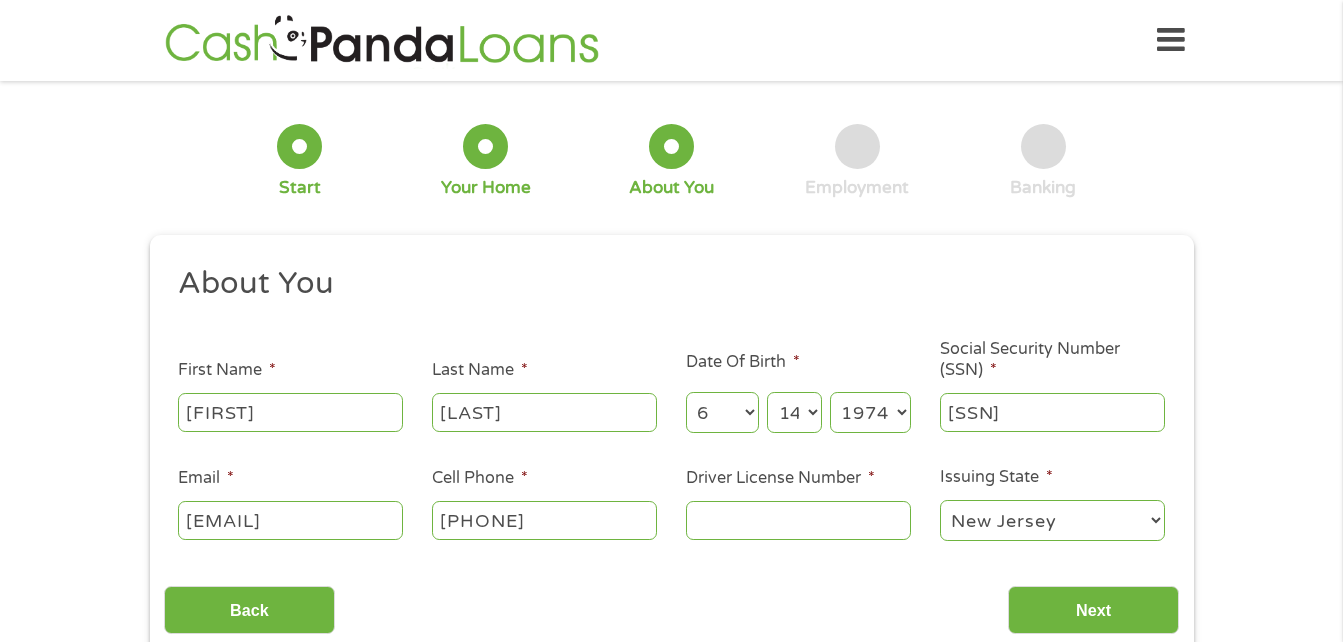 click on "Back   Next" at bounding box center (671, 602) 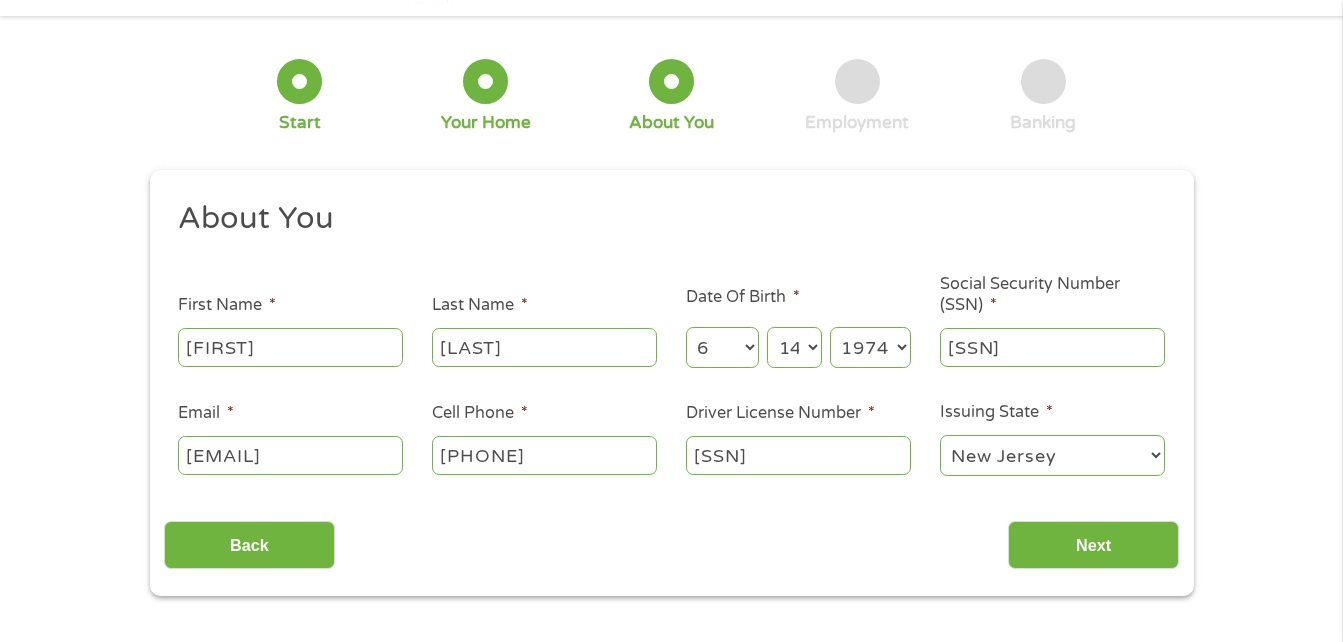 scroll, scrollTop: 100, scrollLeft: 0, axis: vertical 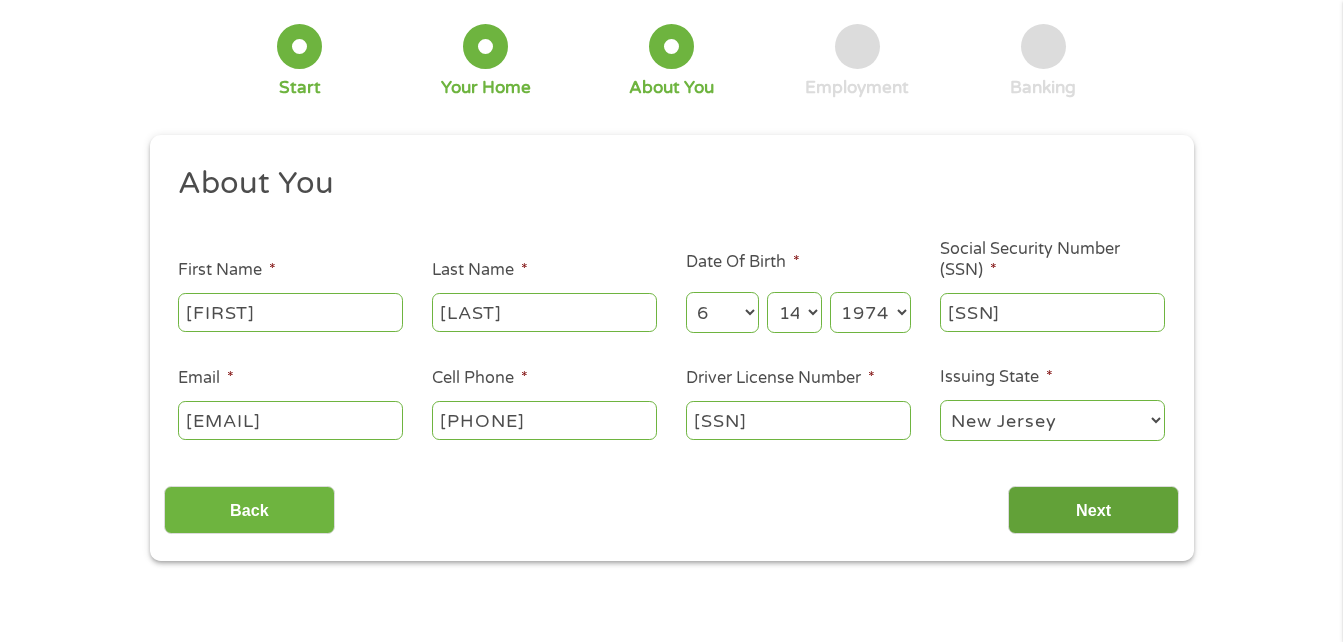 type on "[SSN]" 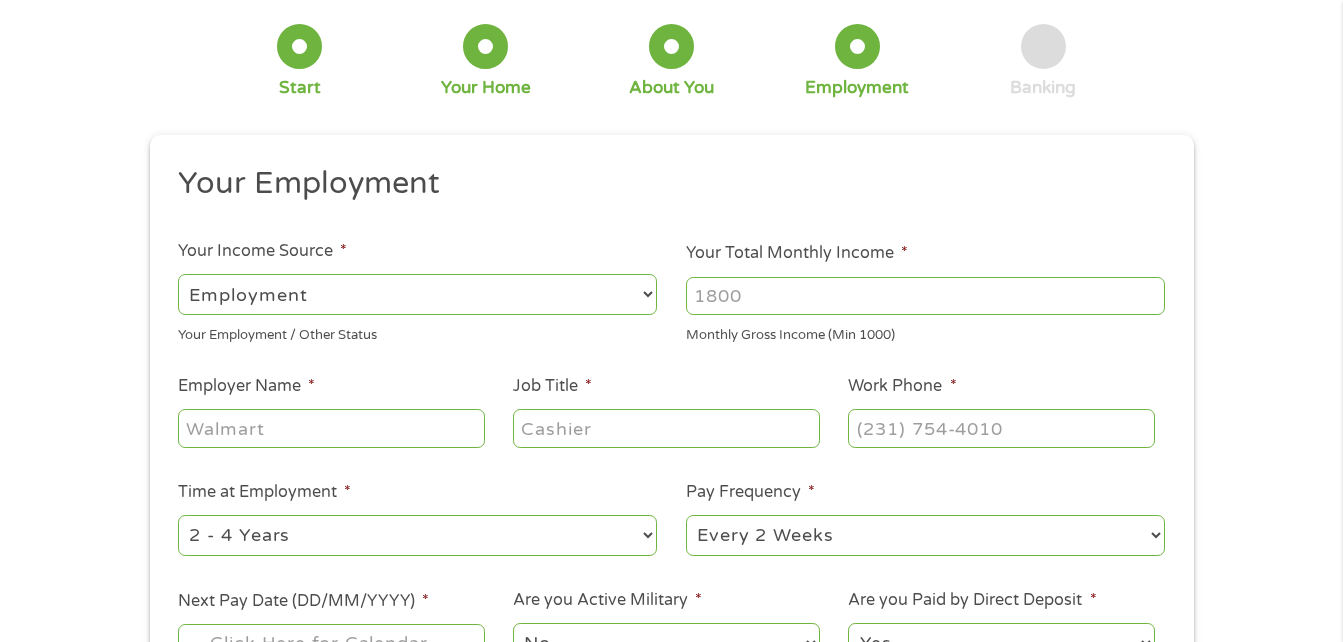 scroll, scrollTop: 0, scrollLeft: 0, axis: both 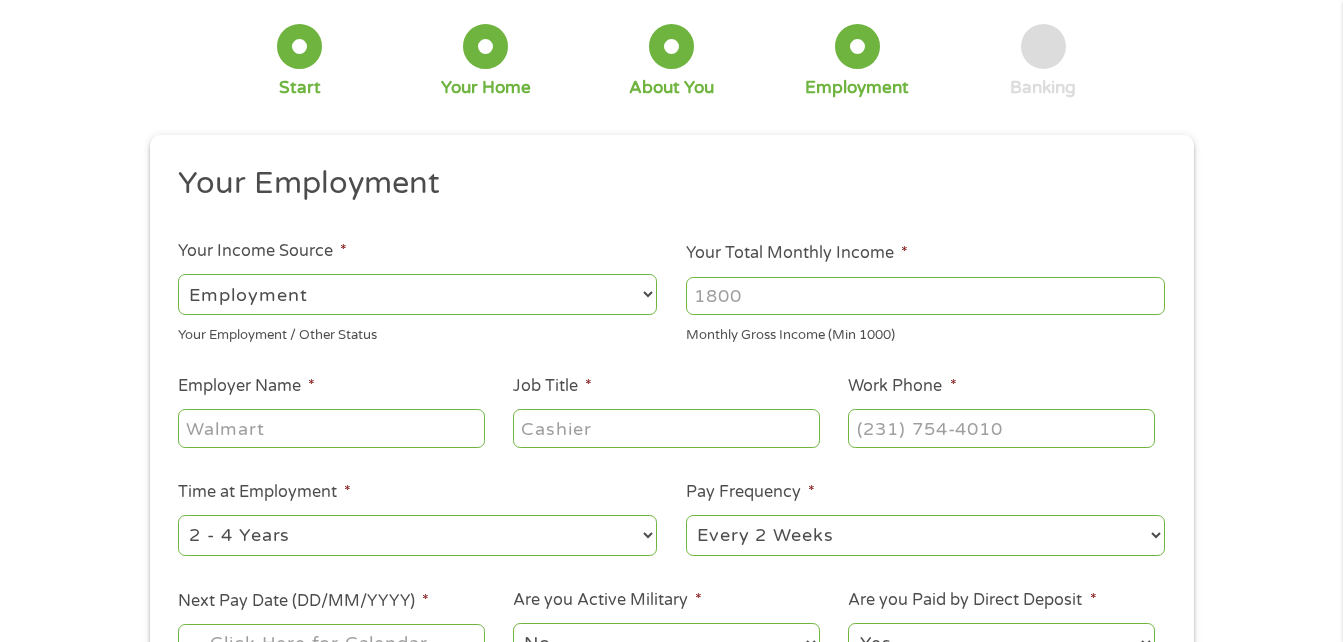 click on "--- Choose one --- Employment Self Employed Benefits" at bounding box center (417, 294) 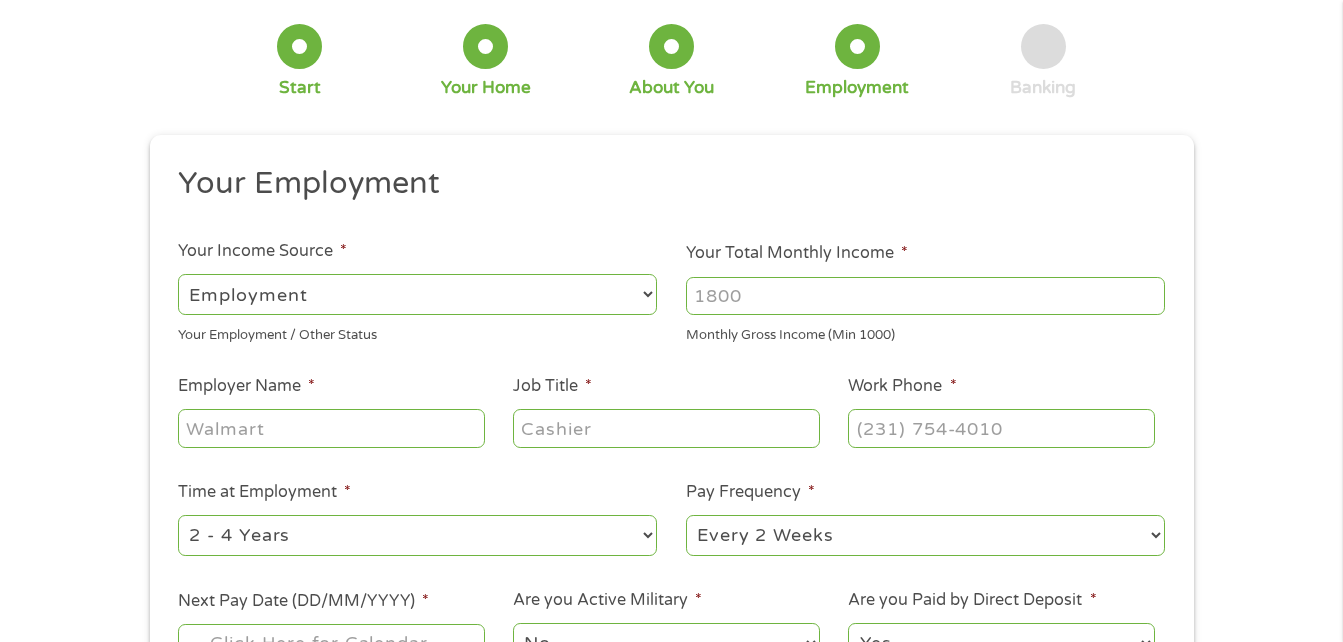 select on "benefits" 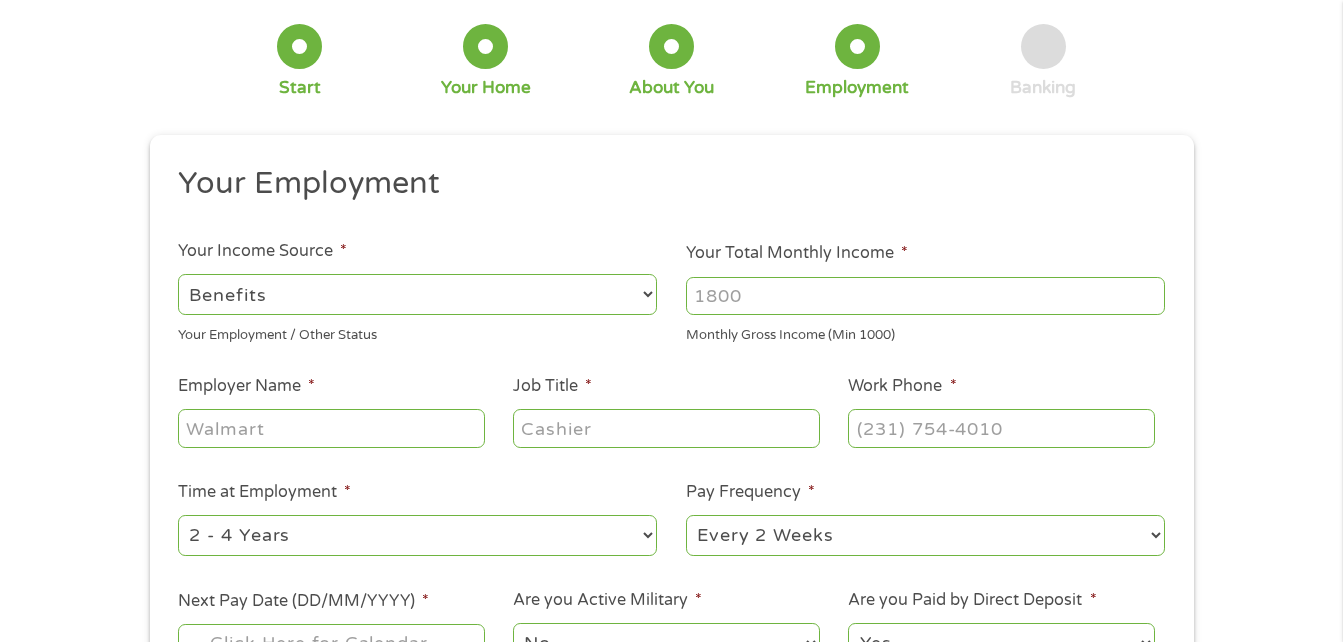 click on "--- Choose one --- Employment Self Employed Benefits" at bounding box center (417, 294) 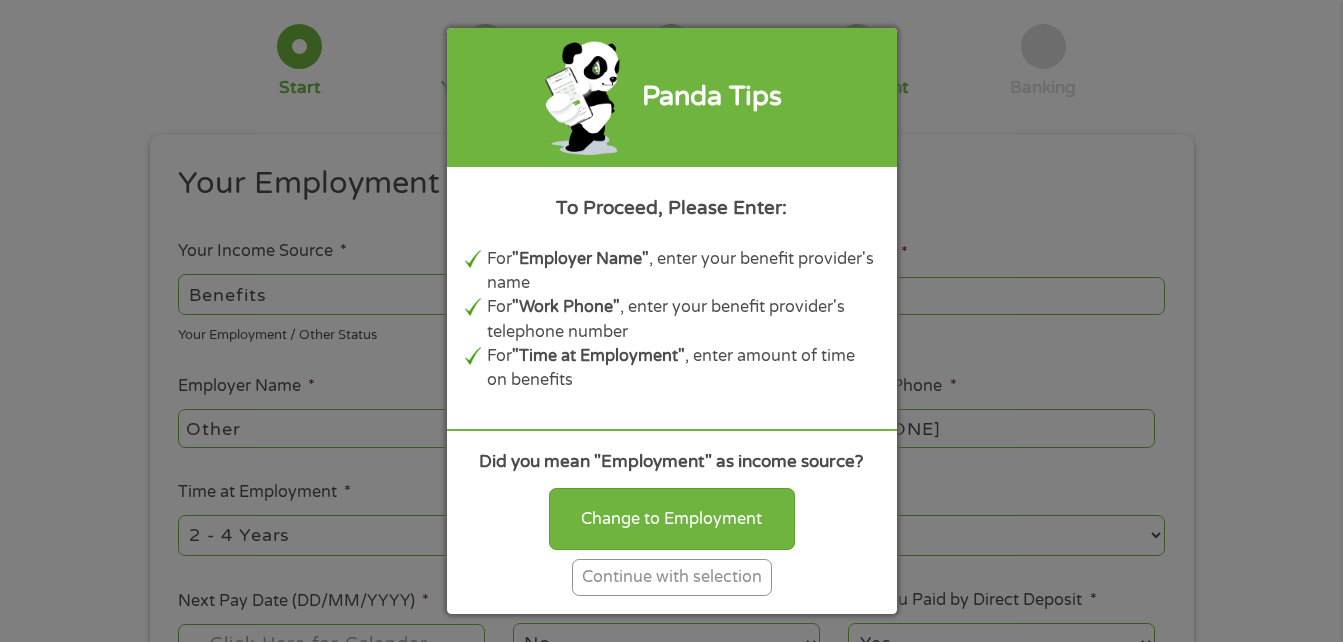 click on "Continue with selection" at bounding box center (672, 577) 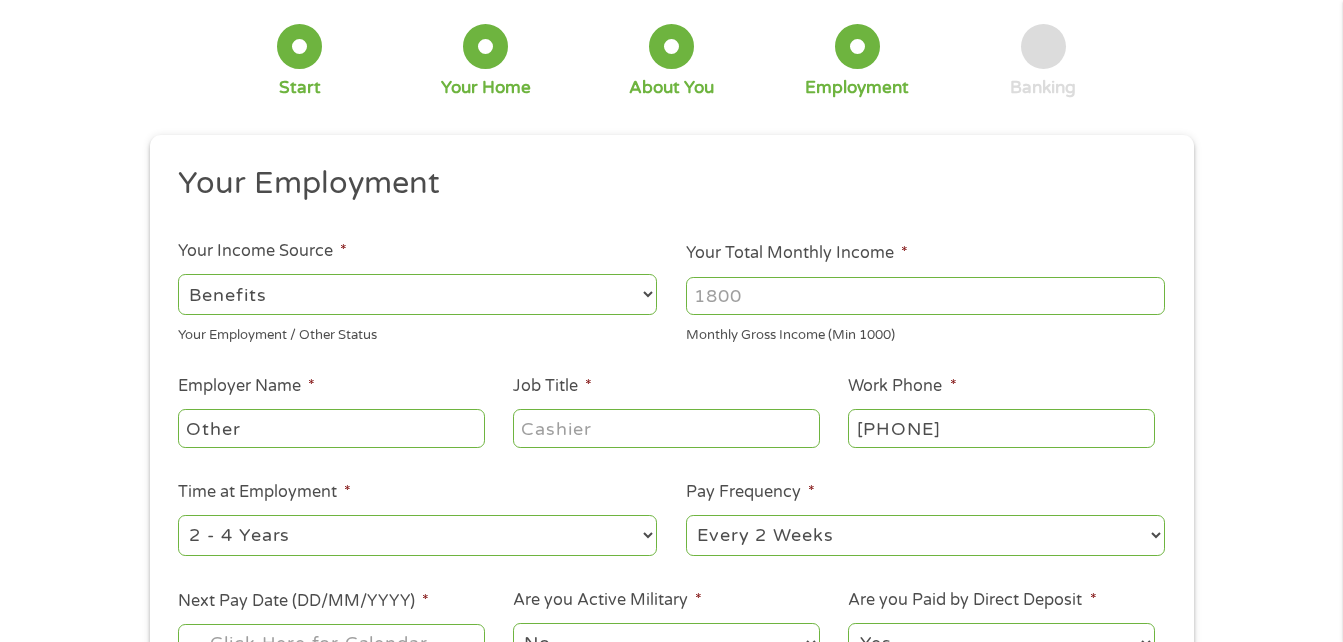 click on "Your Total Monthly Income *" at bounding box center (925, 296) 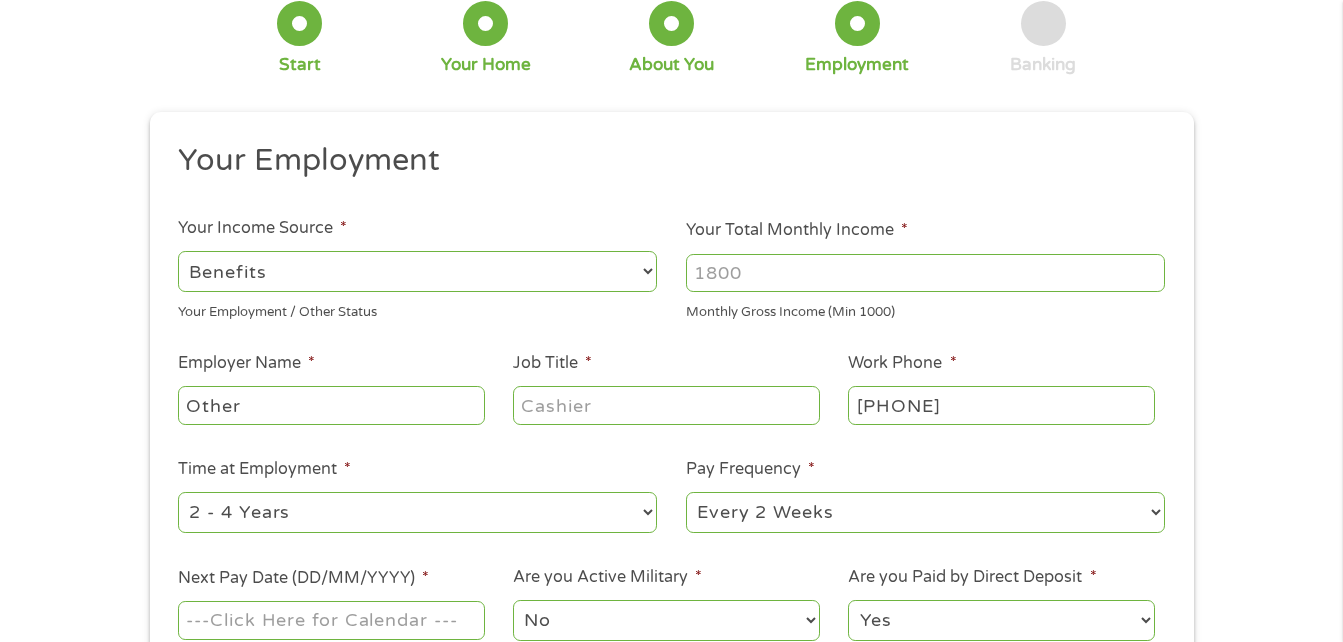 scroll, scrollTop: 0, scrollLeft: 0, axis: both 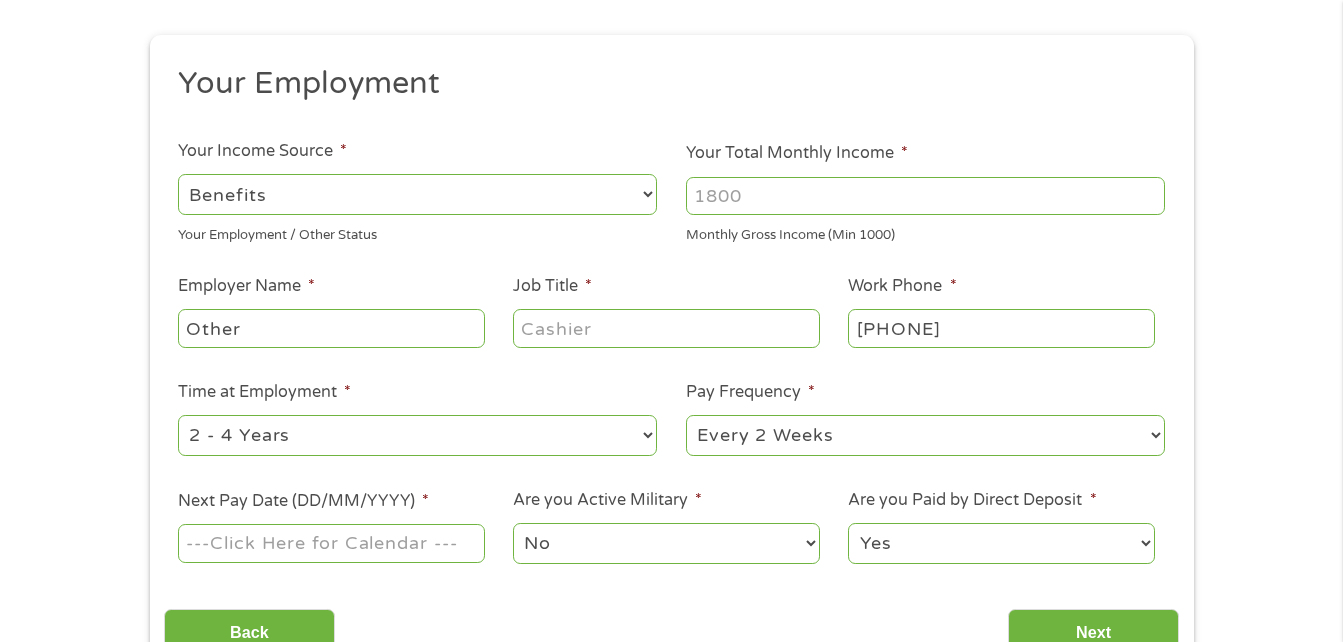 click on "Your Total Monthly Income *" at bounding box center (925, 196) 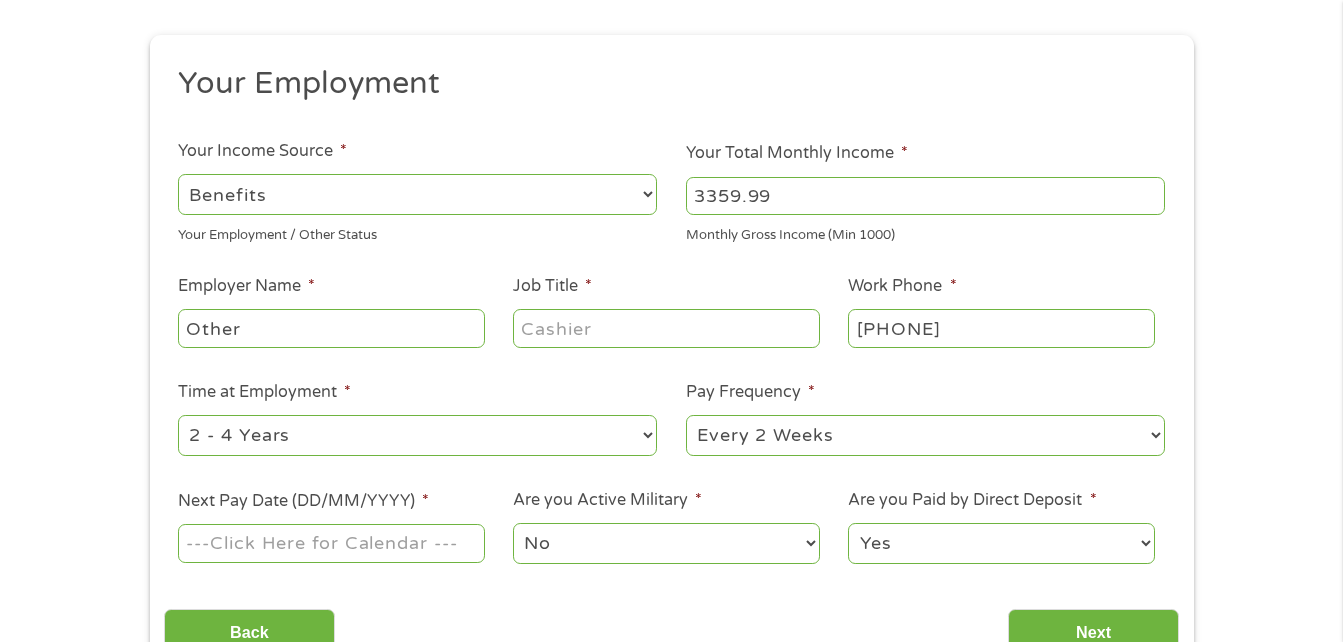 type on "3359.99" 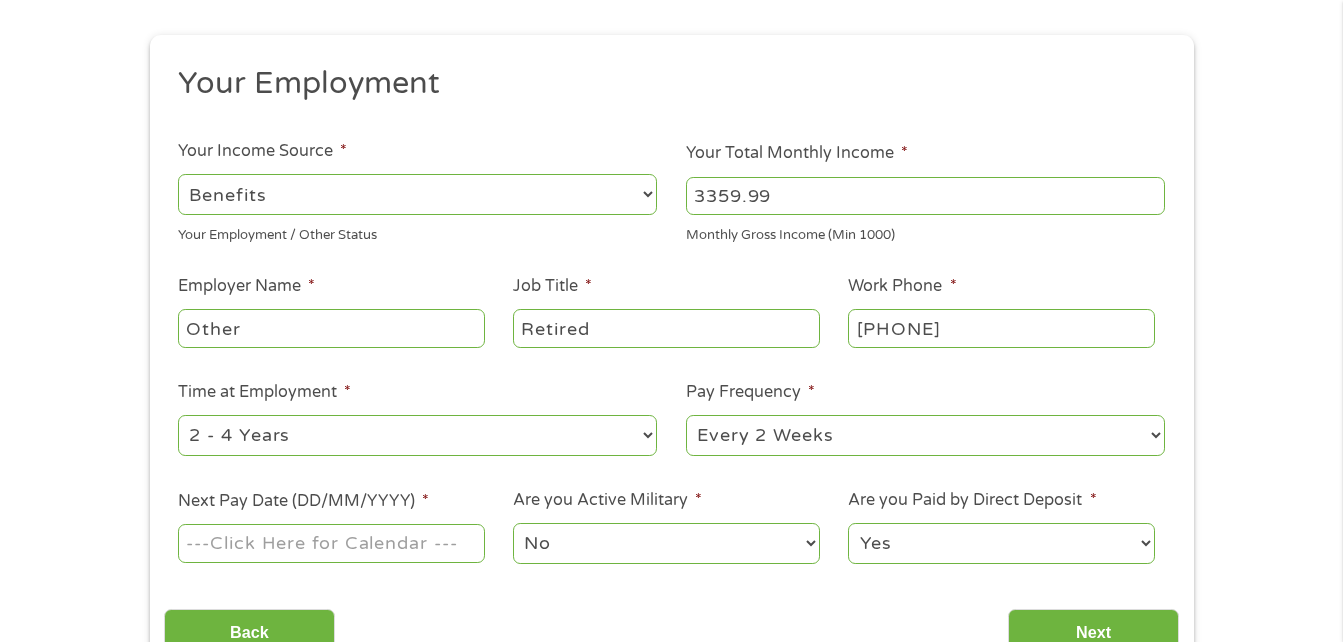 type on "Retired" 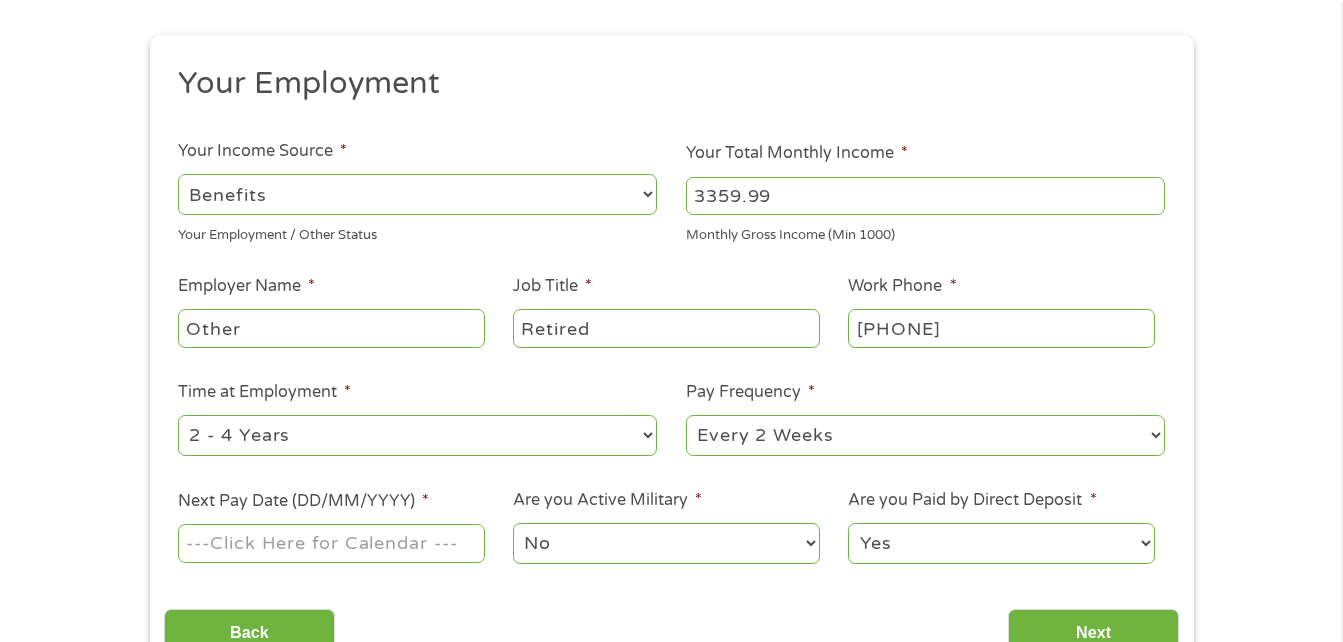 click on "--- Choose one --- 1 Year or less 1 - 2 Years 2 - 4 Years Over 4 Years" at bounding box center (417, 435) 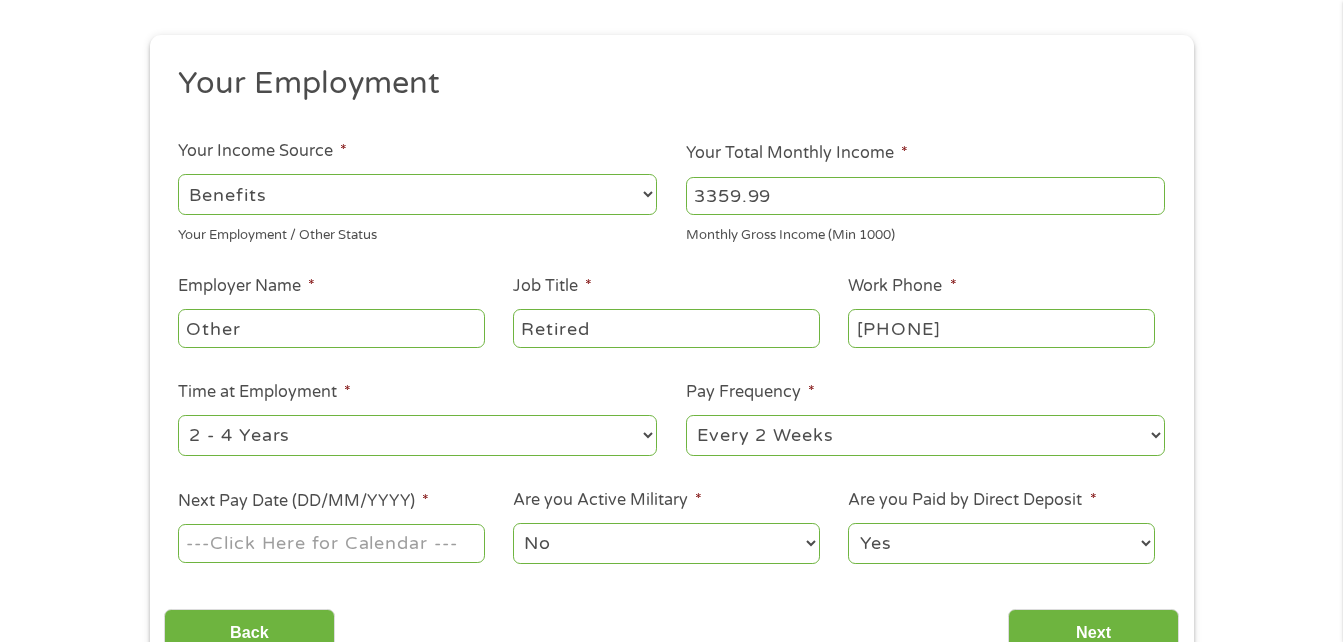 select on "60months" 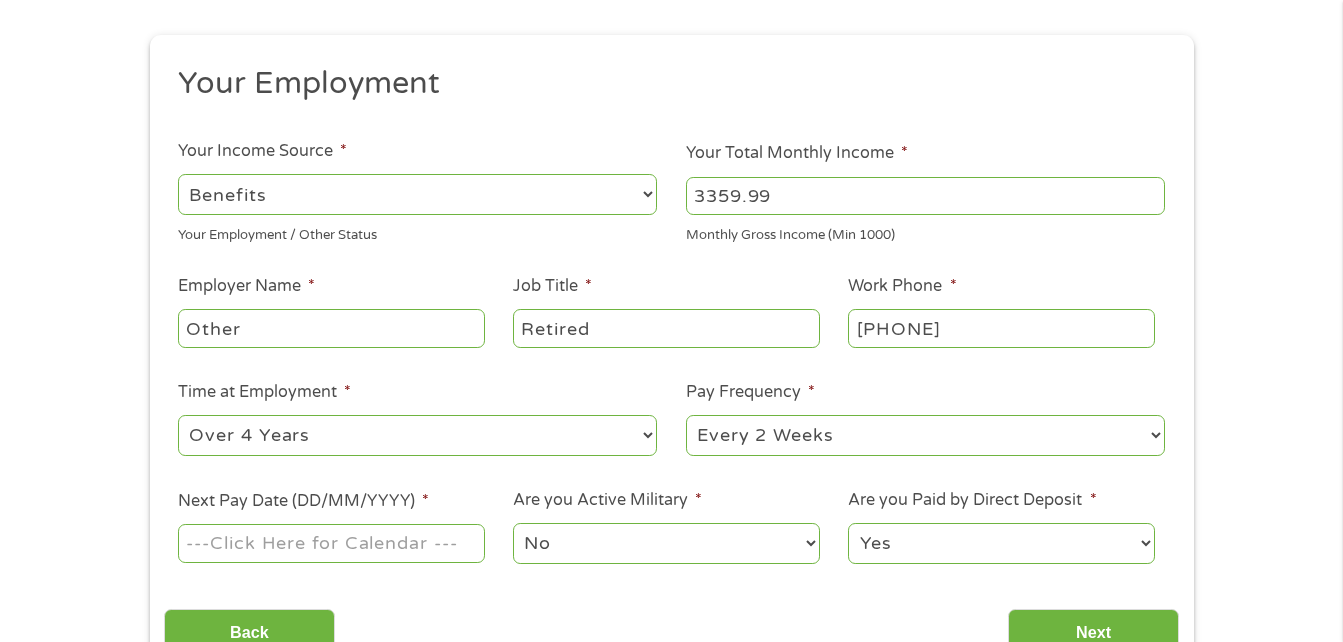 click on "--- Choose one --- 1 Year or less 1 - 2 Years 2 - 4 Years Over 4 Years" at bounding box center [417, 435] 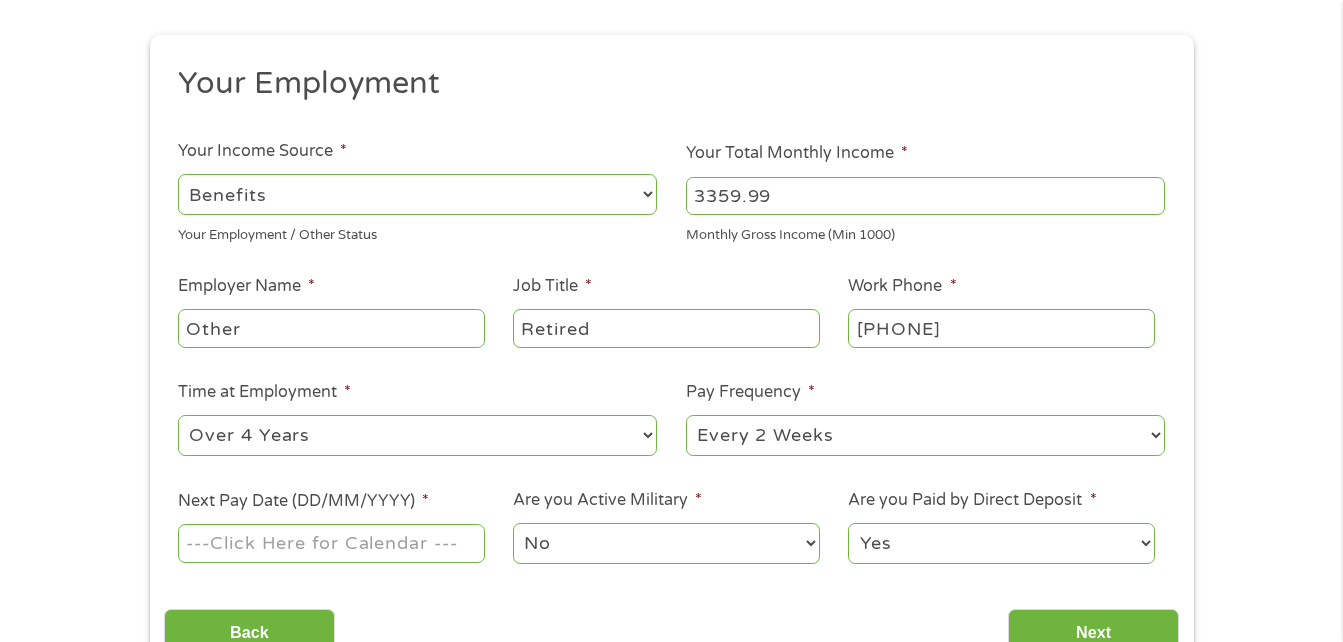 click on "--- Choose one --- Every 2 Weeks Every Week Monthly Semi-Monthly" at bounding box center [925, 435] 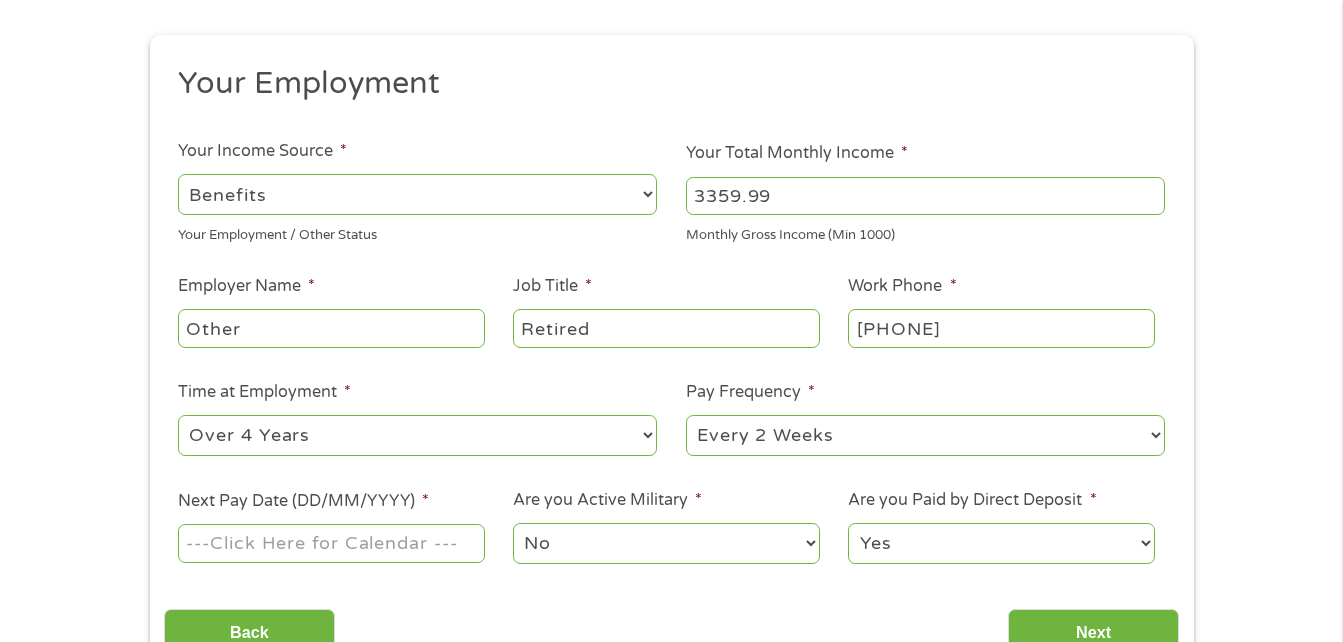 select on "monthly" 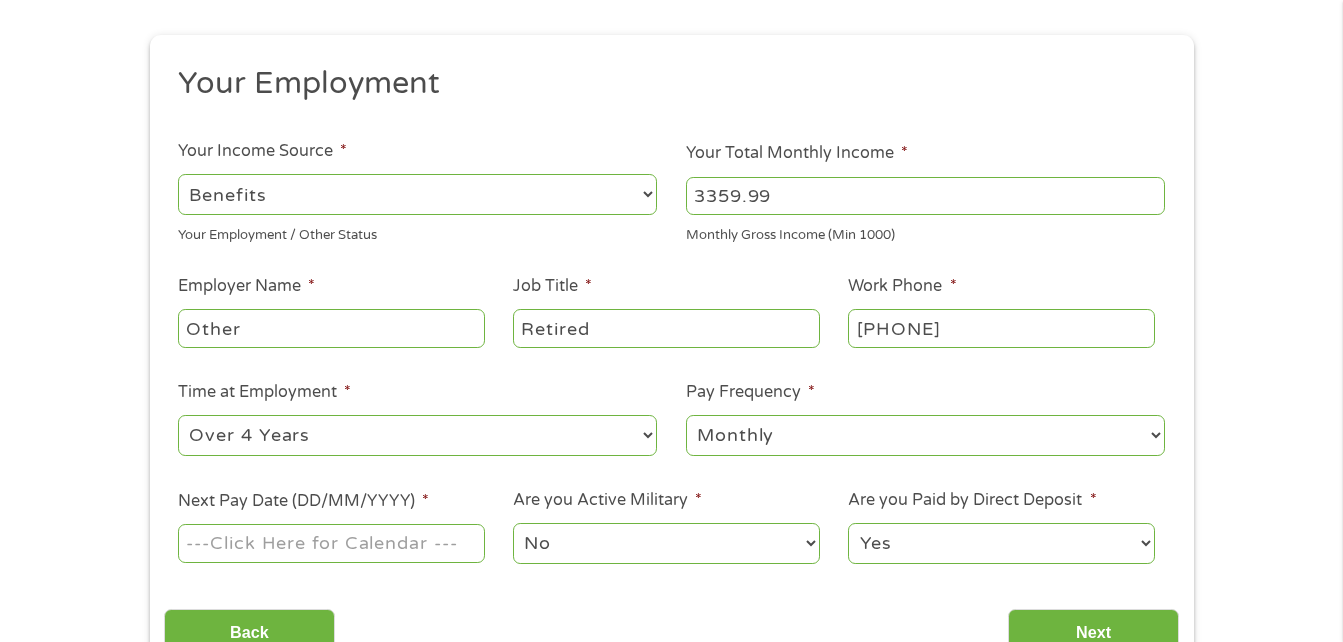 click on "--- Choose one --- Every 2 Weeks Every Week Monthly Semi-Monthly" at bounding box center [925, 435] 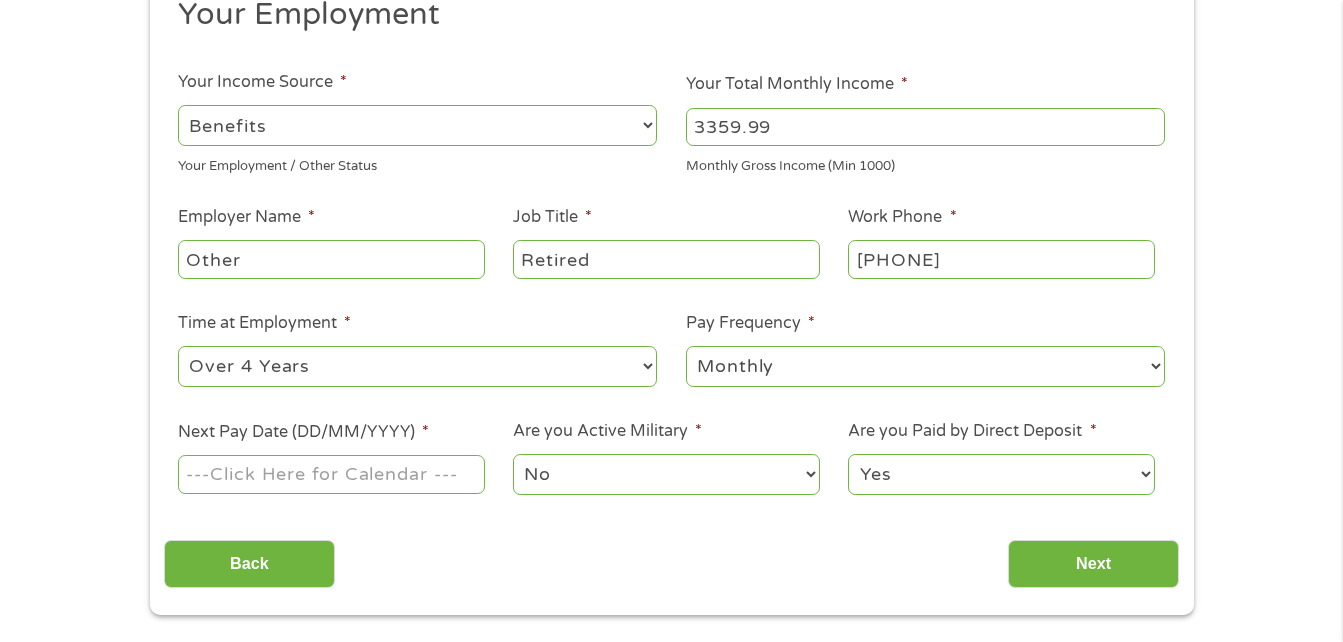 scroll, scrollTop: 300, scrollLeft: 0, axis: vertical 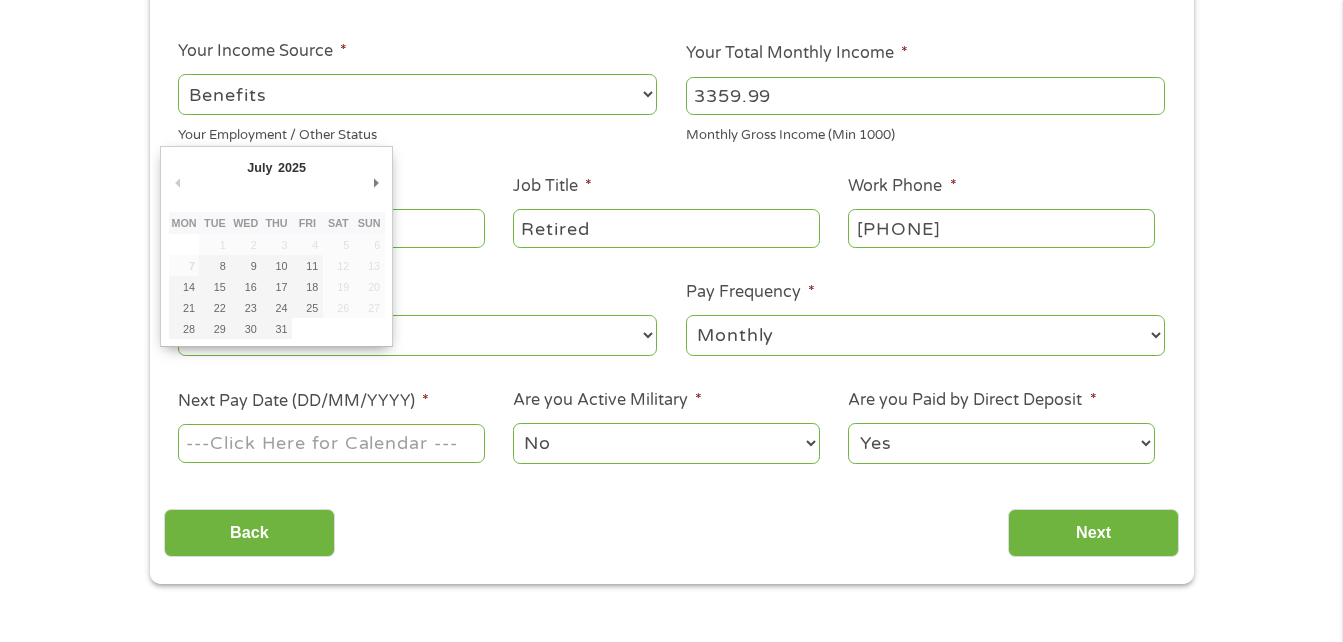 click on "Next Pay Date (DD/MM/YYYY) *" at bounding box center [331, 443] 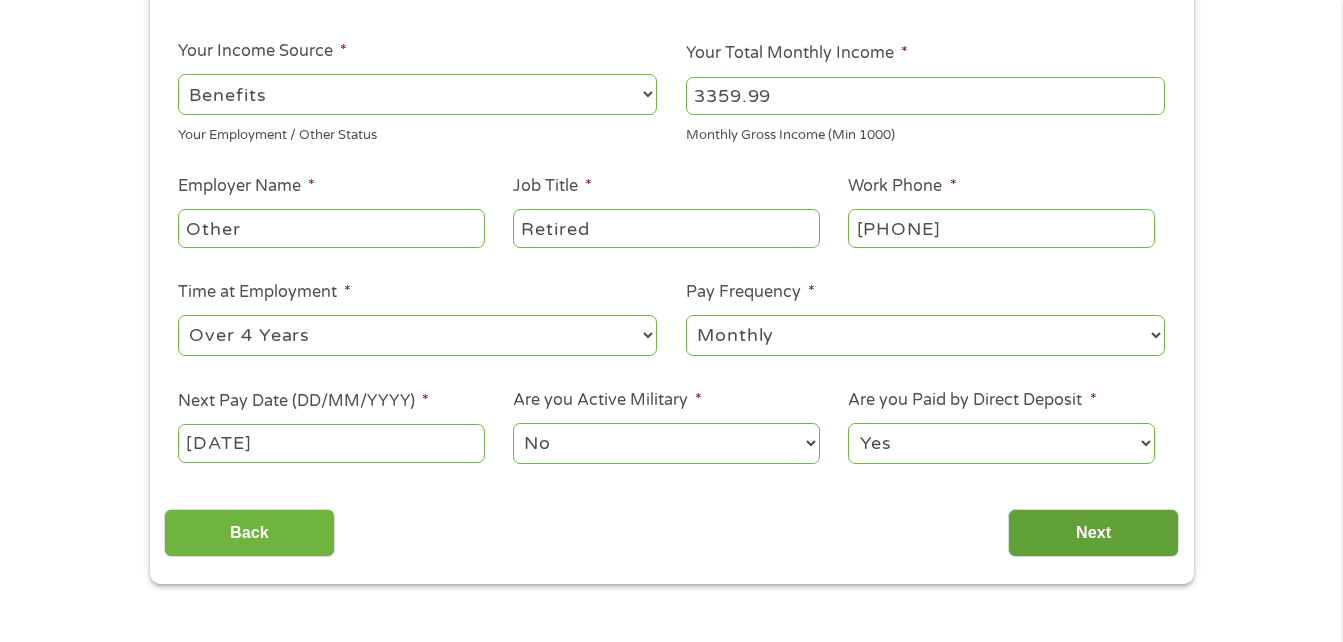 click on "Next" at bounding box center (1093, 533) 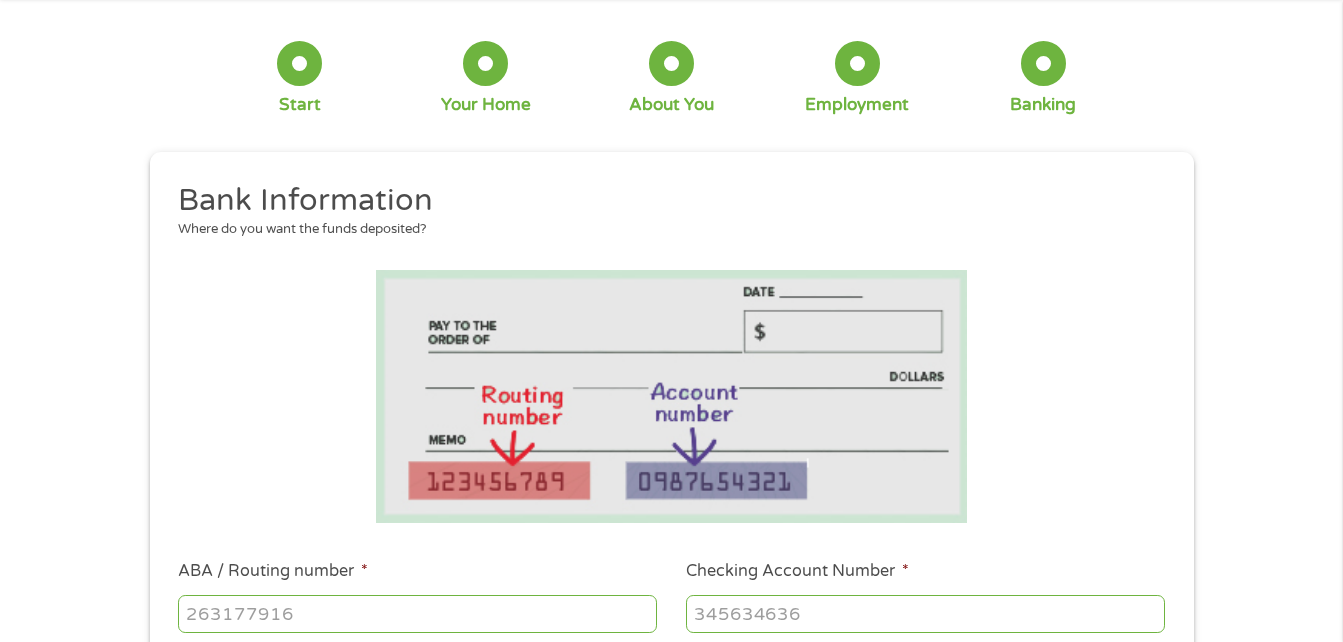 scroll, scrollTop: 0, scrollLeft: 0, axis: both 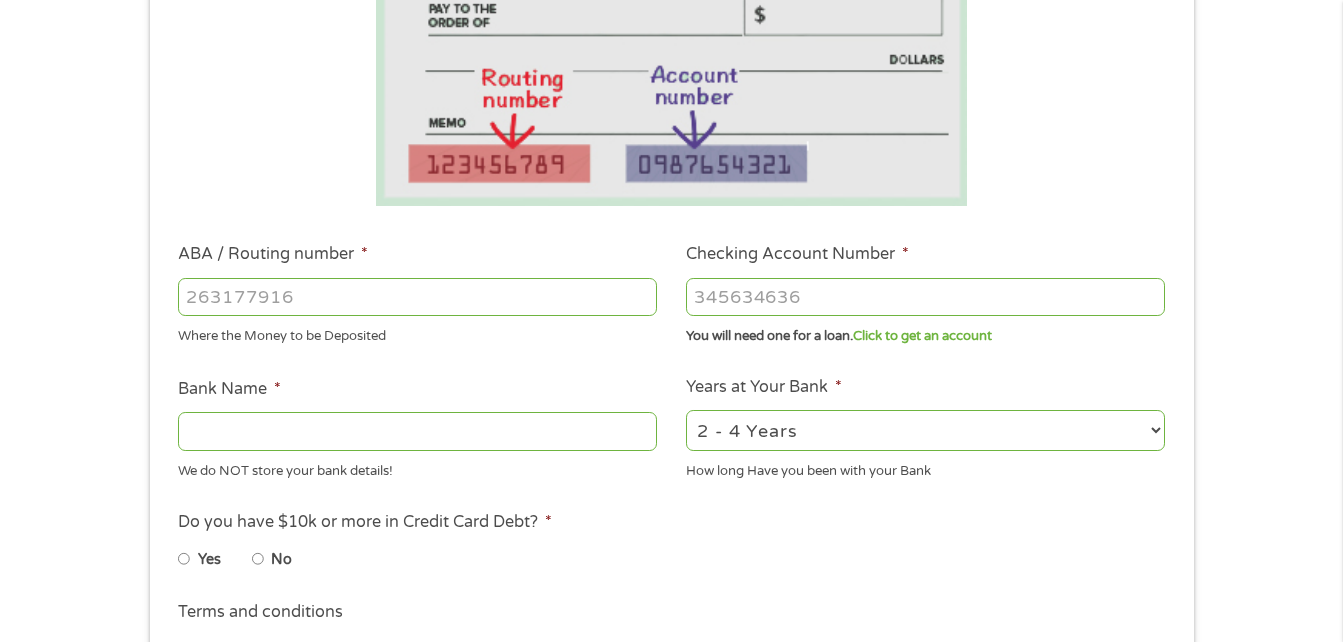 click on "ABA / Routing number *" at bounding box center (417, 297) 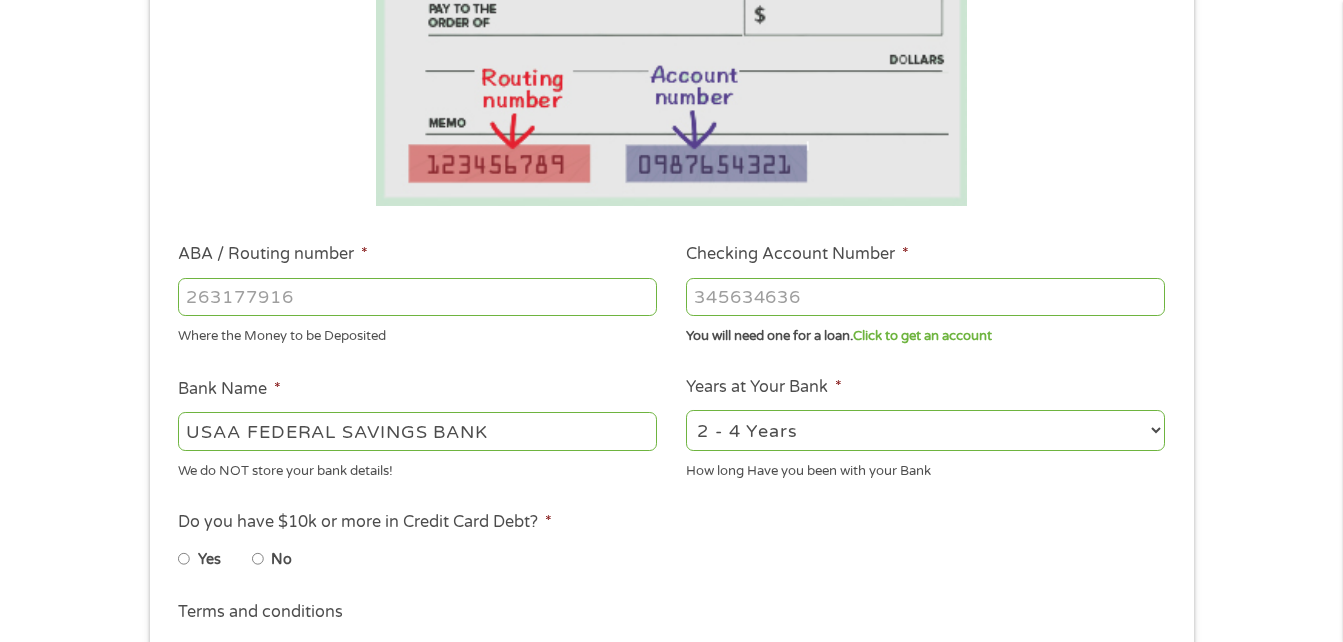 type on "[SSN]" 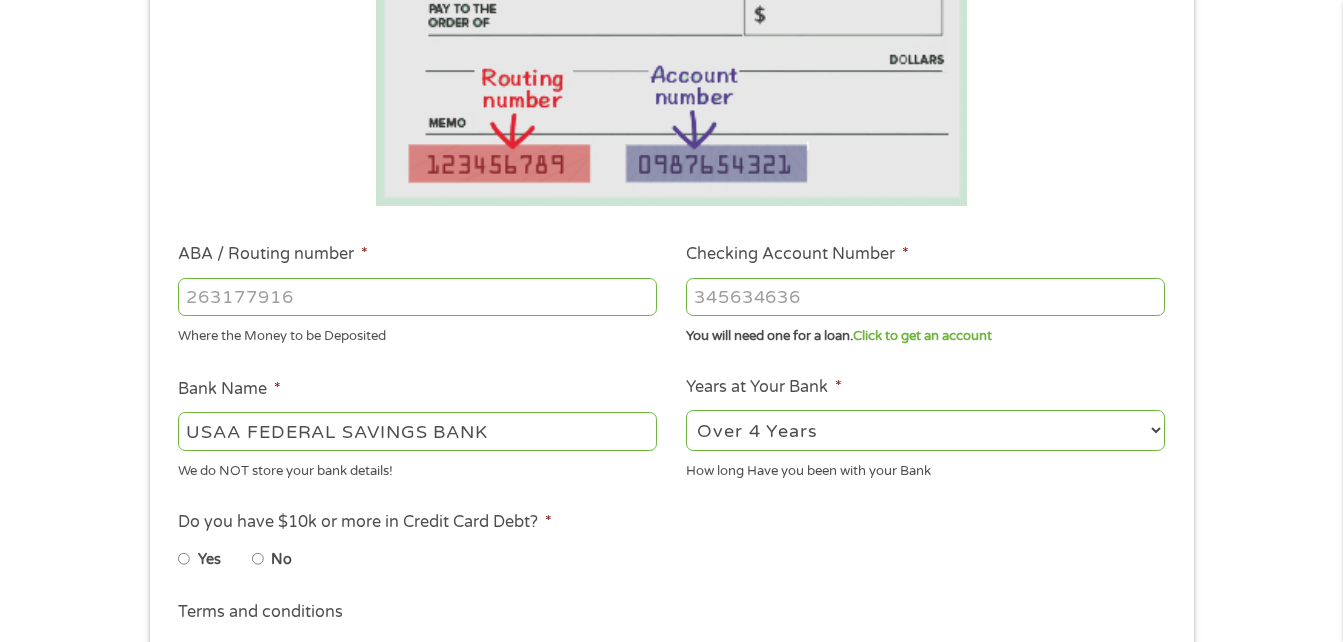 click on "2 - 4 Years 6 - 12 Months 1 - 2 Years Over 4 Years" at bounding box center (925, 430) 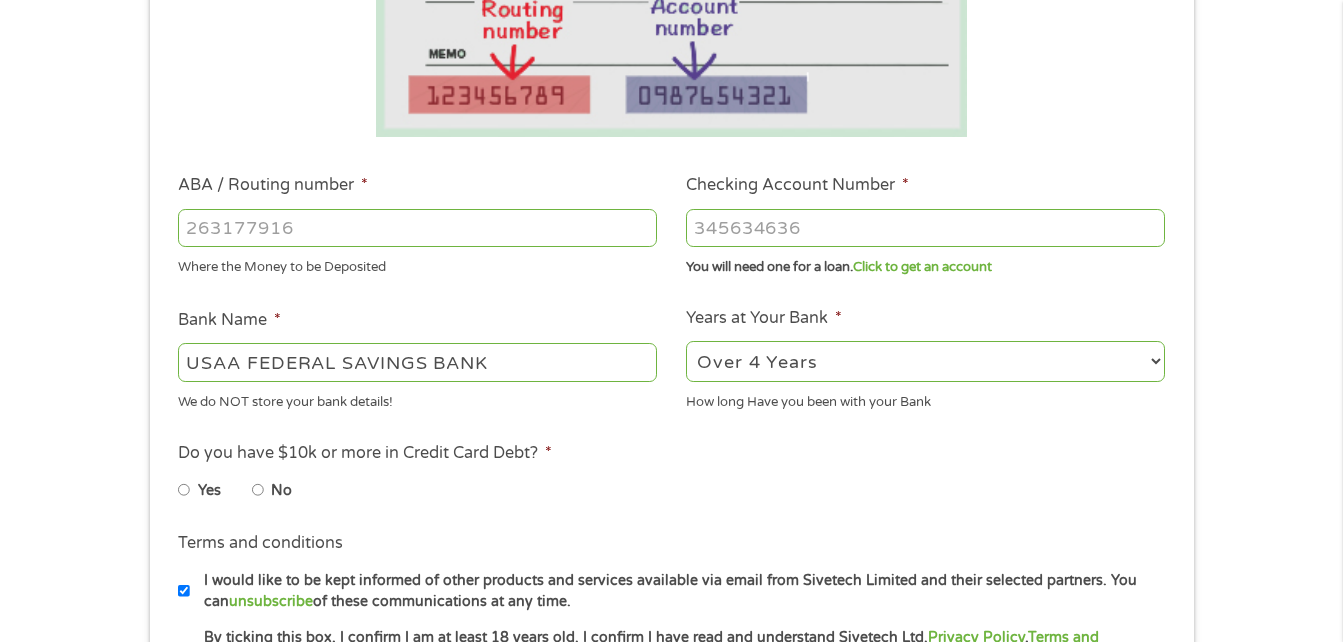 scroll, scrollTop: 500, scrollLeft: 0, axis: vertical 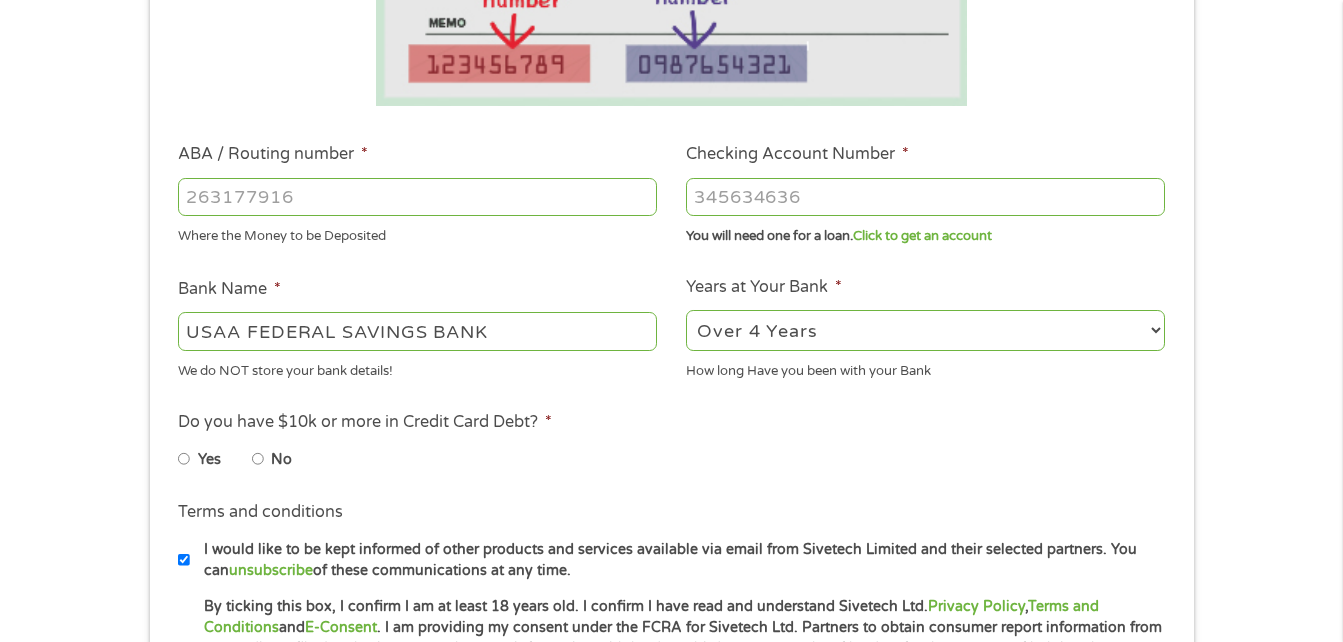 click on "No" at bounding box center (258, 459) 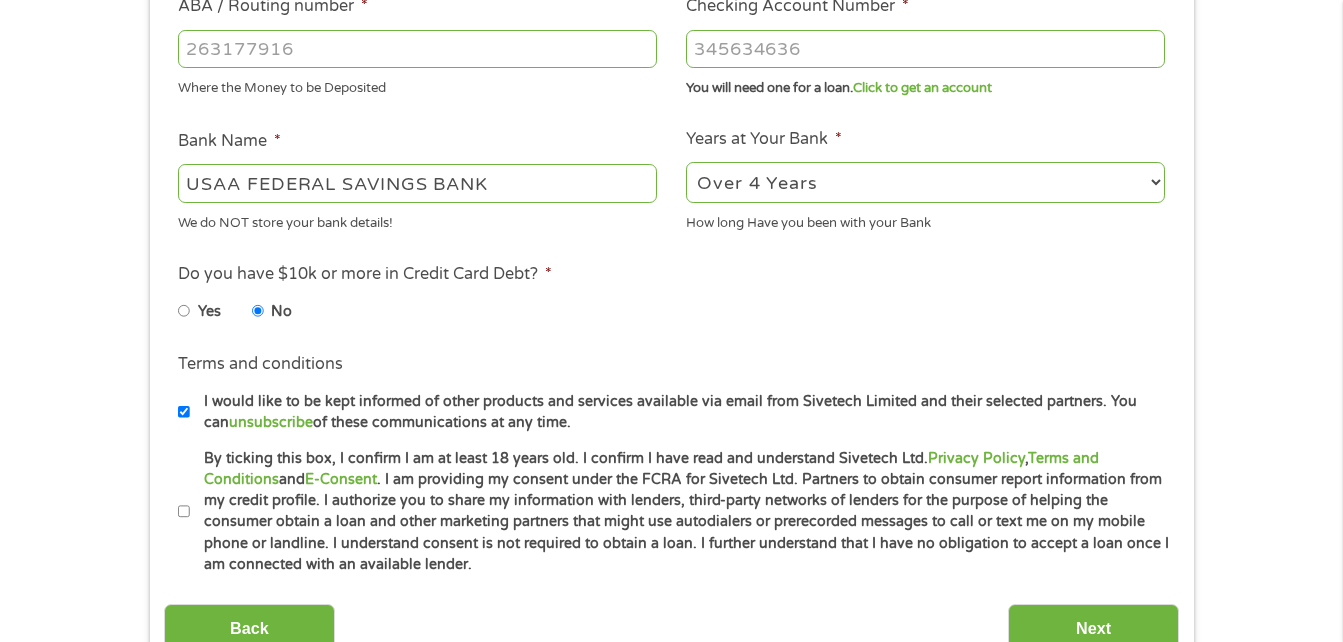 scroll, scrollTop: 700, scrollLeft: 0, axis: vertical 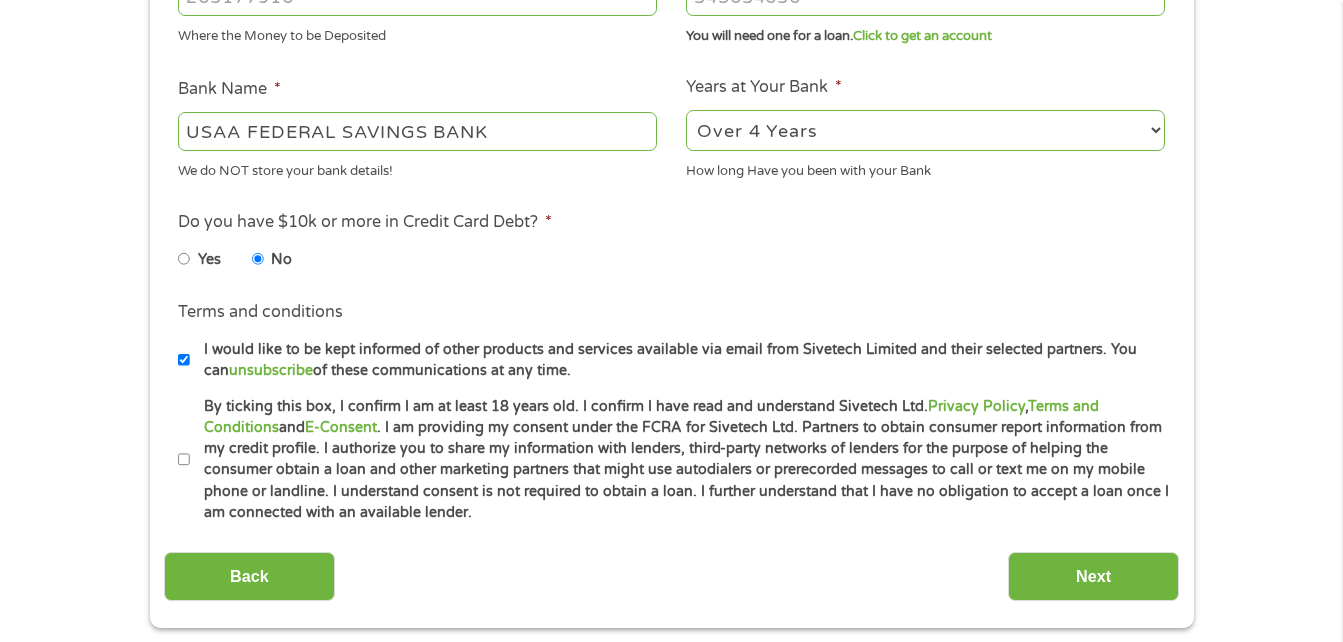 click on "By ticking this box, I confirm I am at least 18 years old. I confirm I have read and understand Sivetech Ltd.  Privacy Policy ,  Terms and Conditions  and  E-Consent . I am providing my consent under the FCRA for Sivetech Ltd. Partners to obtain consumer report information from my credit profile. I authorize you to share my information with lenders, third-party networks of lenders for the purpose of helping the consumer obtain a loan and other marketing partners that might use autodialers or prerecorded messages to call or text me on my mobile phone or landline. I understand consent is not required to obtain a loan. I further understand that I have no obligation to accept a loan once I am connected with an available lender." at bounding box center [184, 460] 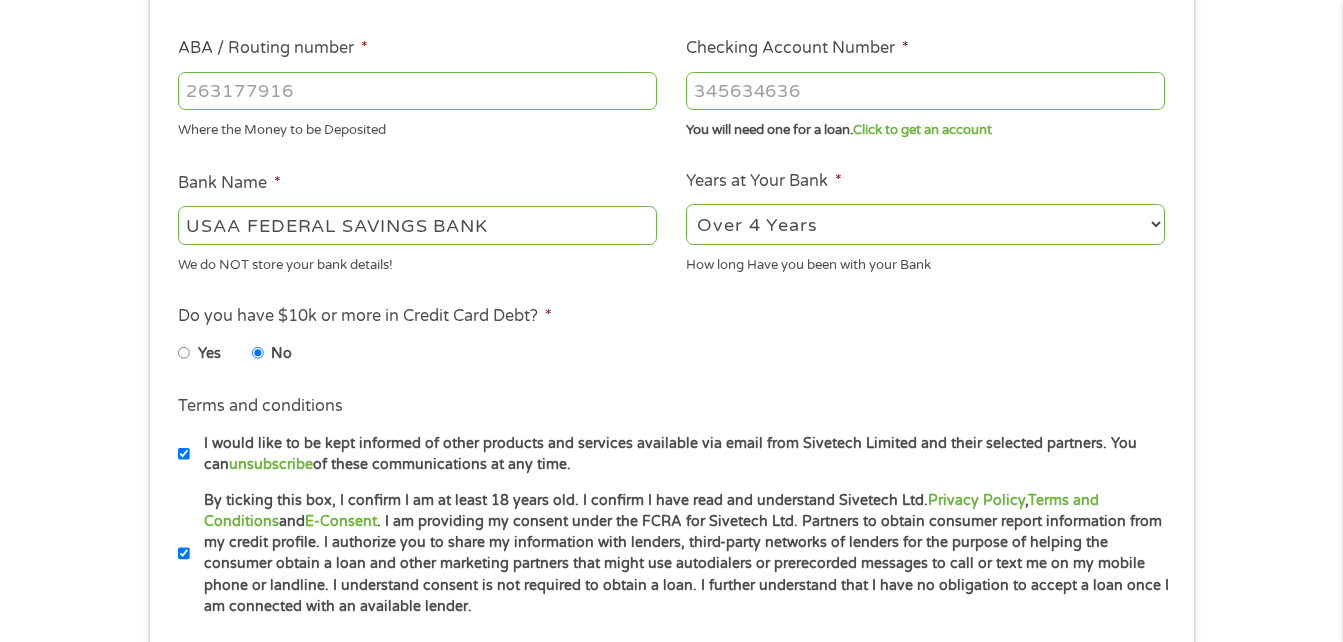 scroll, scrollTop: 700, scrollLeft: 0, axis: vertical 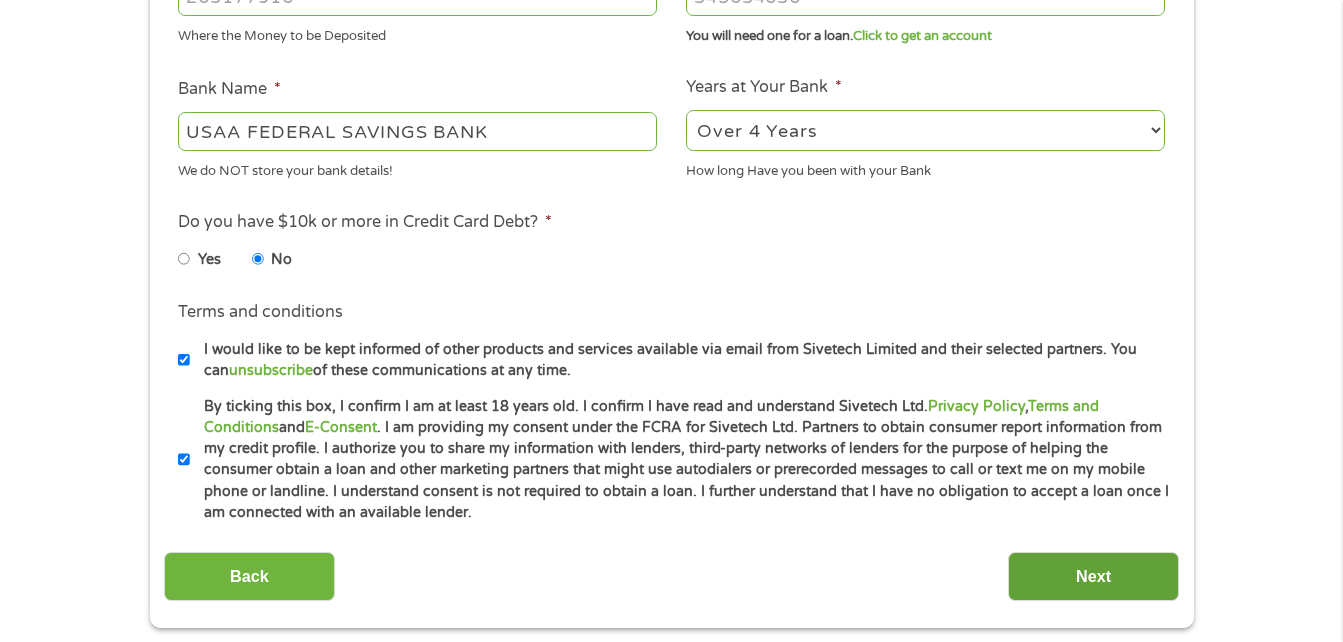 click on "Next" at bounding box center (1093, 576) 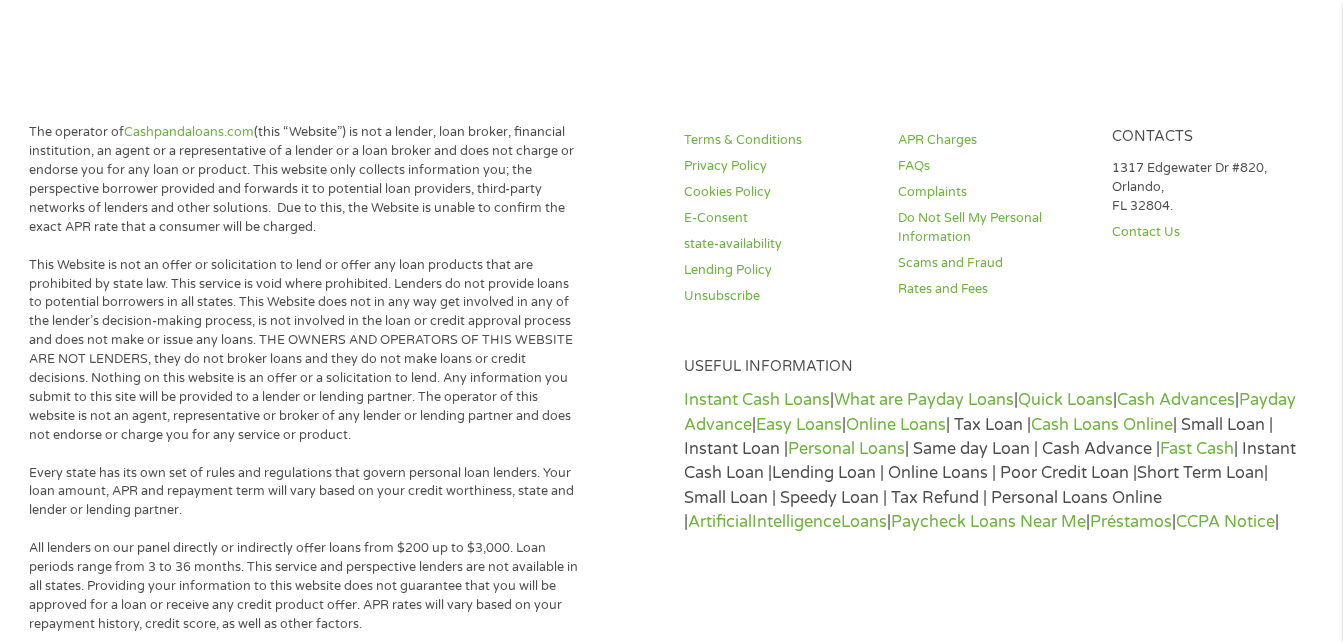 scroll, scrollTop: 8, scrollLeft: 8, axis: both 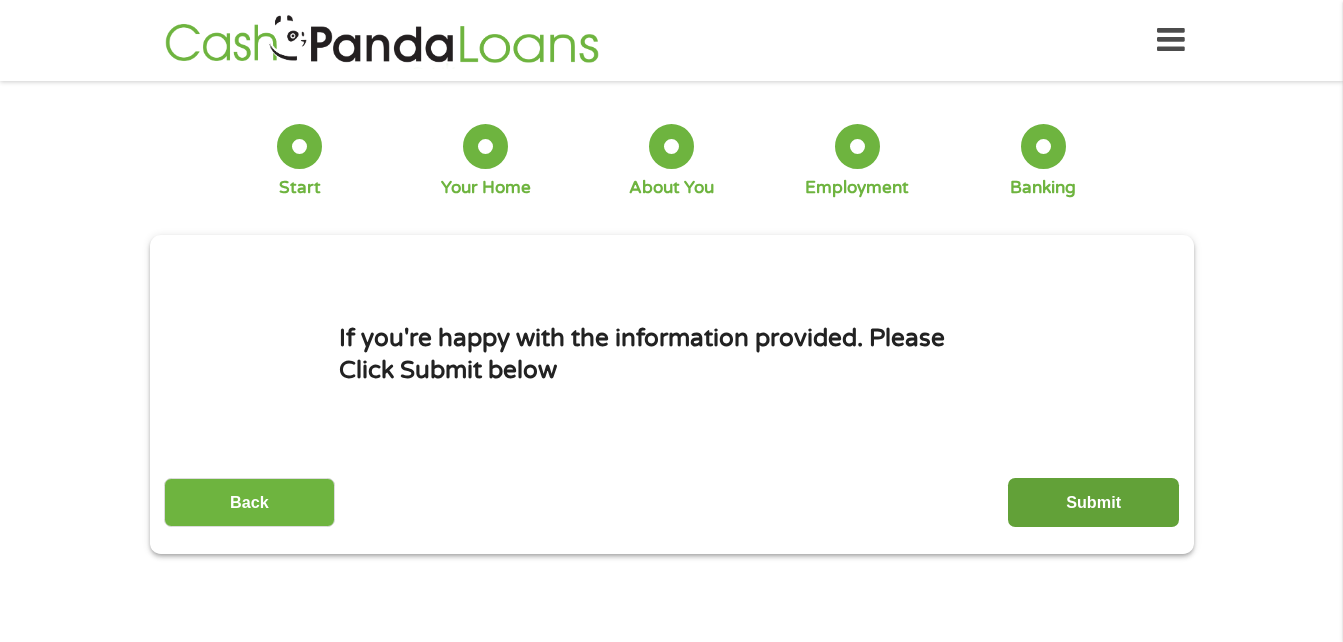 click on "Submit" at bounding box center [1093, 502] 